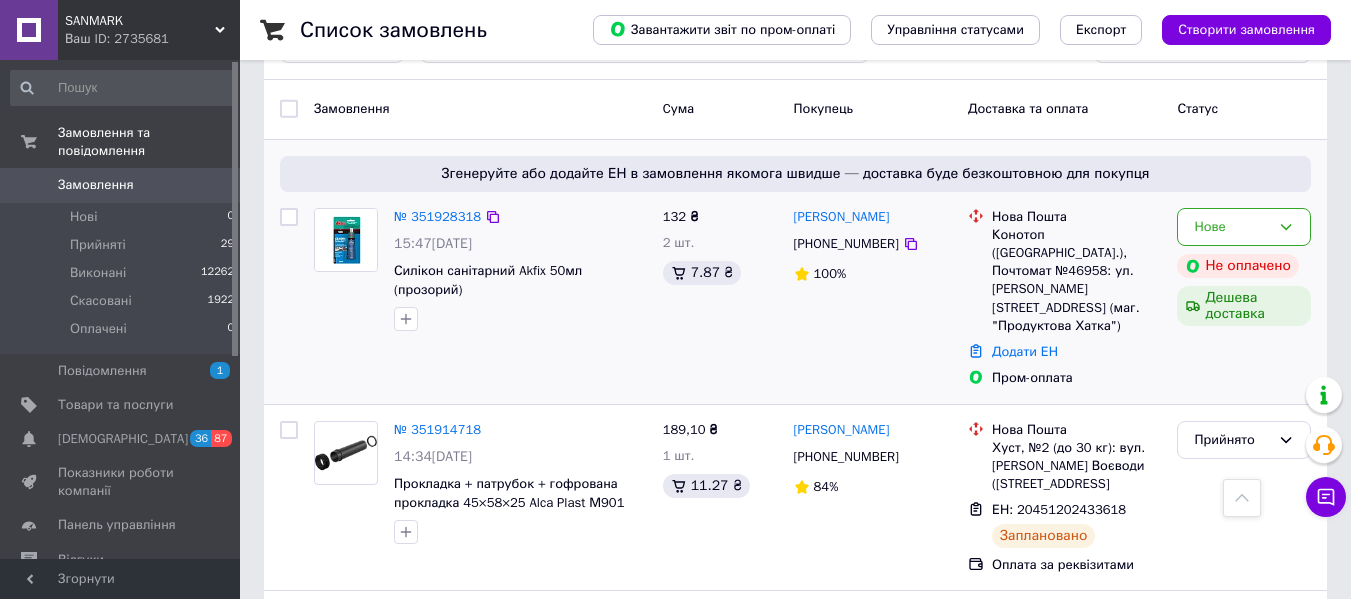 scroll, scrollTop: 0, scrollLeft: 0, axis: both 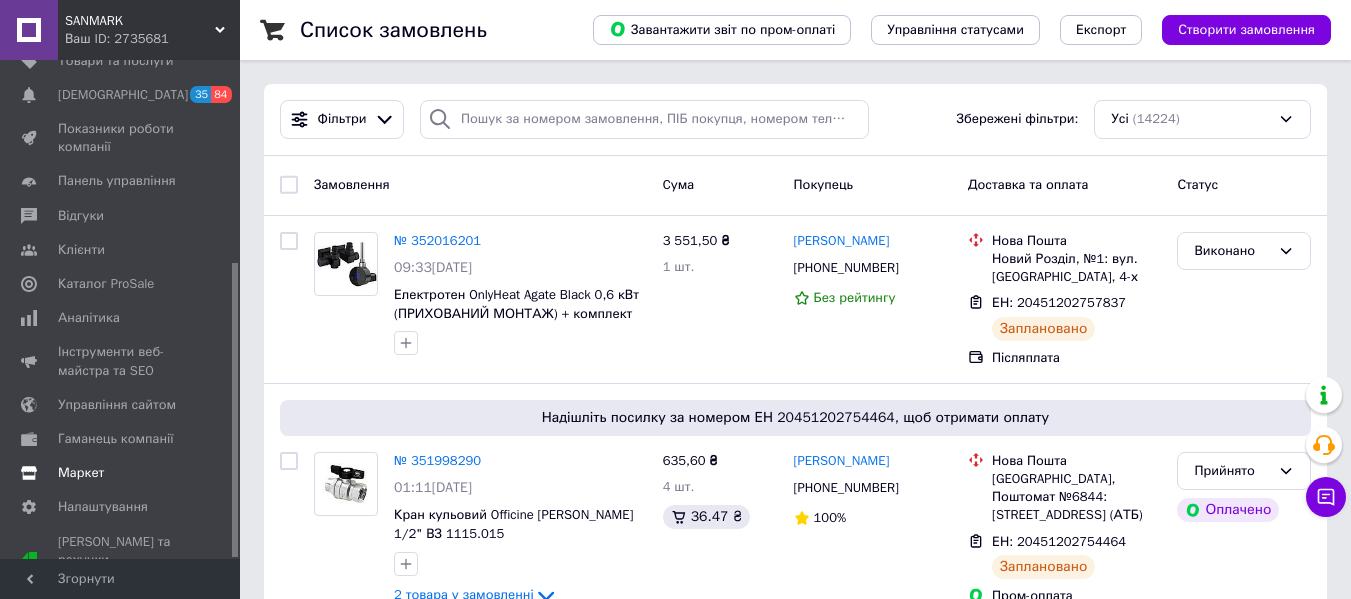click on "Маркет" at bounding box center [123, 473] 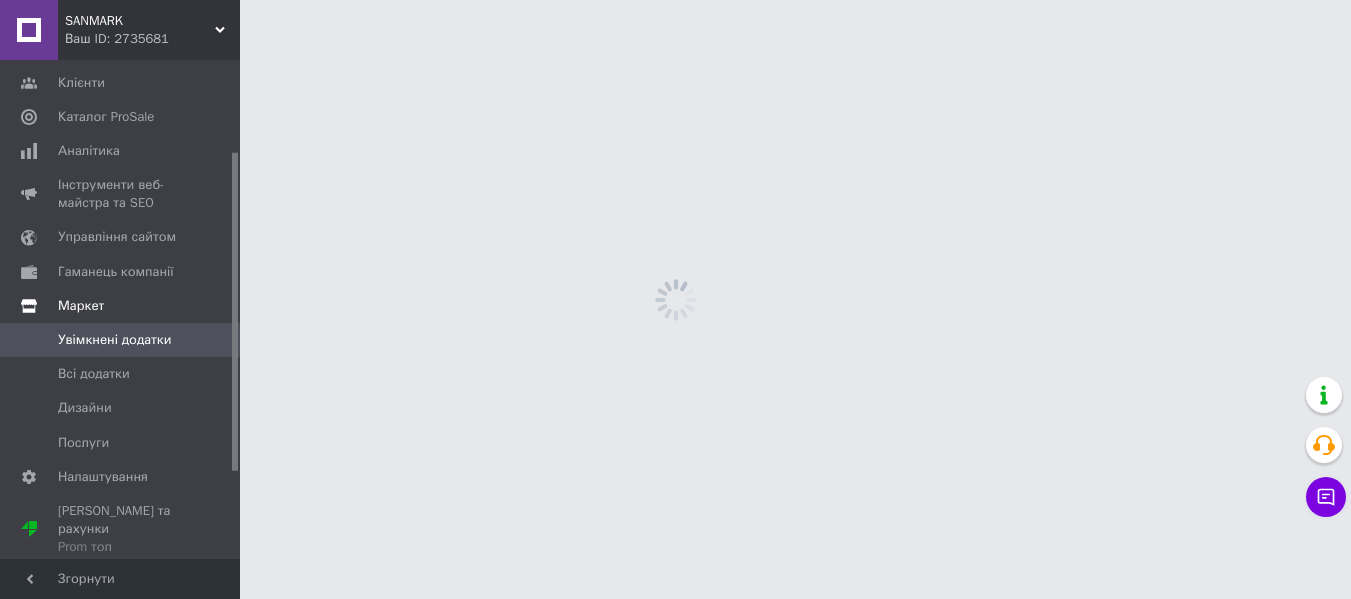 scroll, scrollTop: 143, scrollLeft: 0, axis: vertical 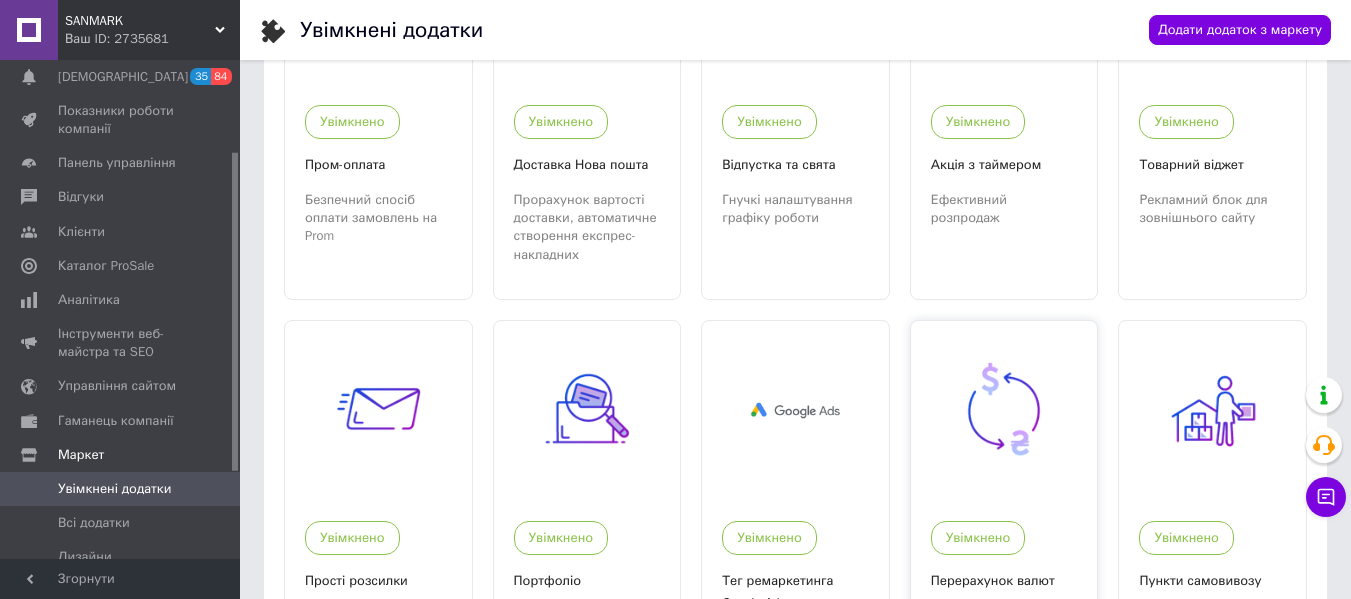 click at bounding box center (1004, 411) 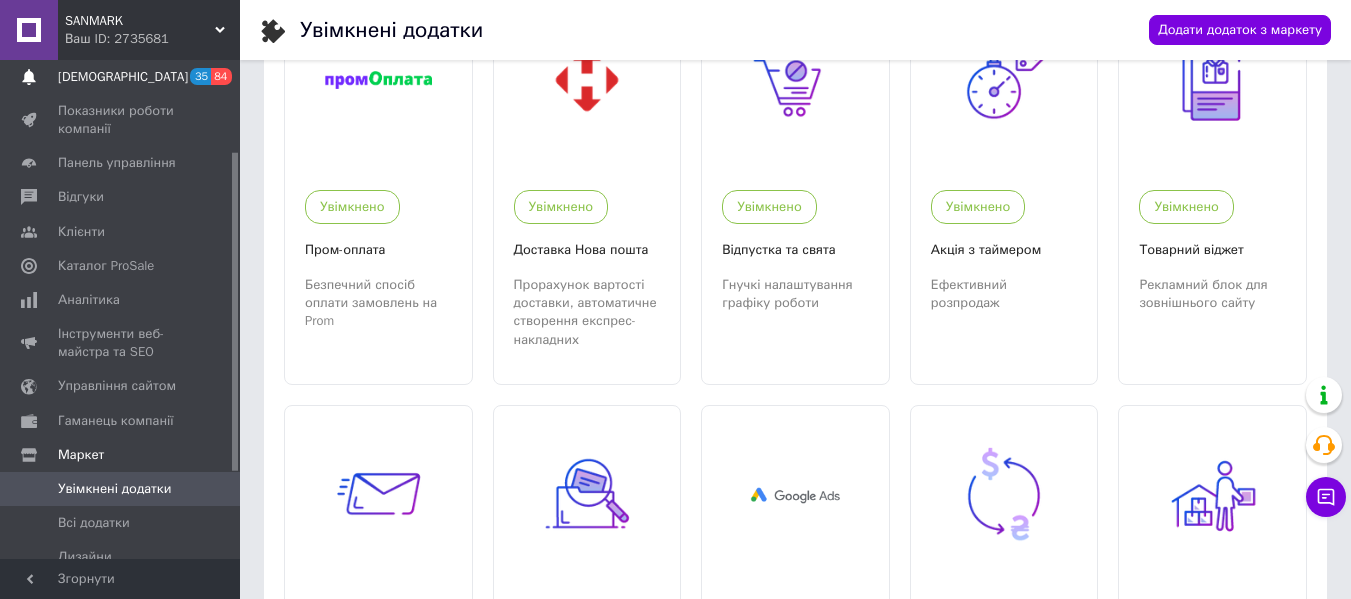 scroll, scrollTop: 0, scrollLeft: 0, axis: both 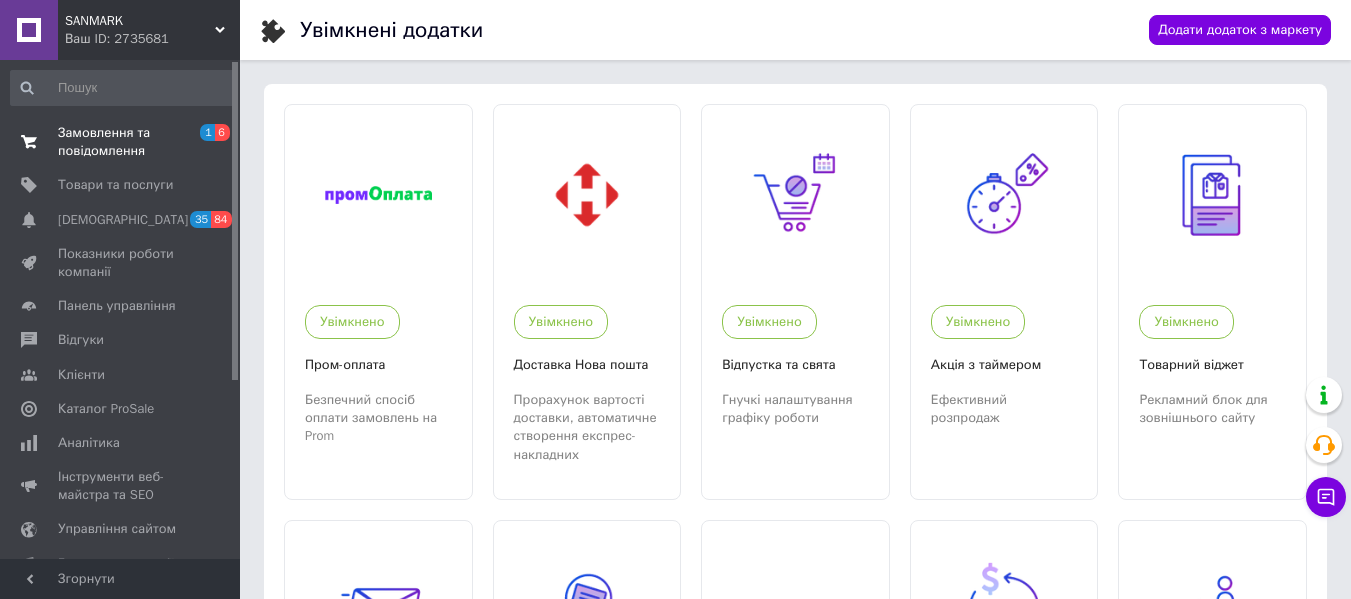 click on "Замовлення та повідомлення 1 6" at bounding box center (123, 142) 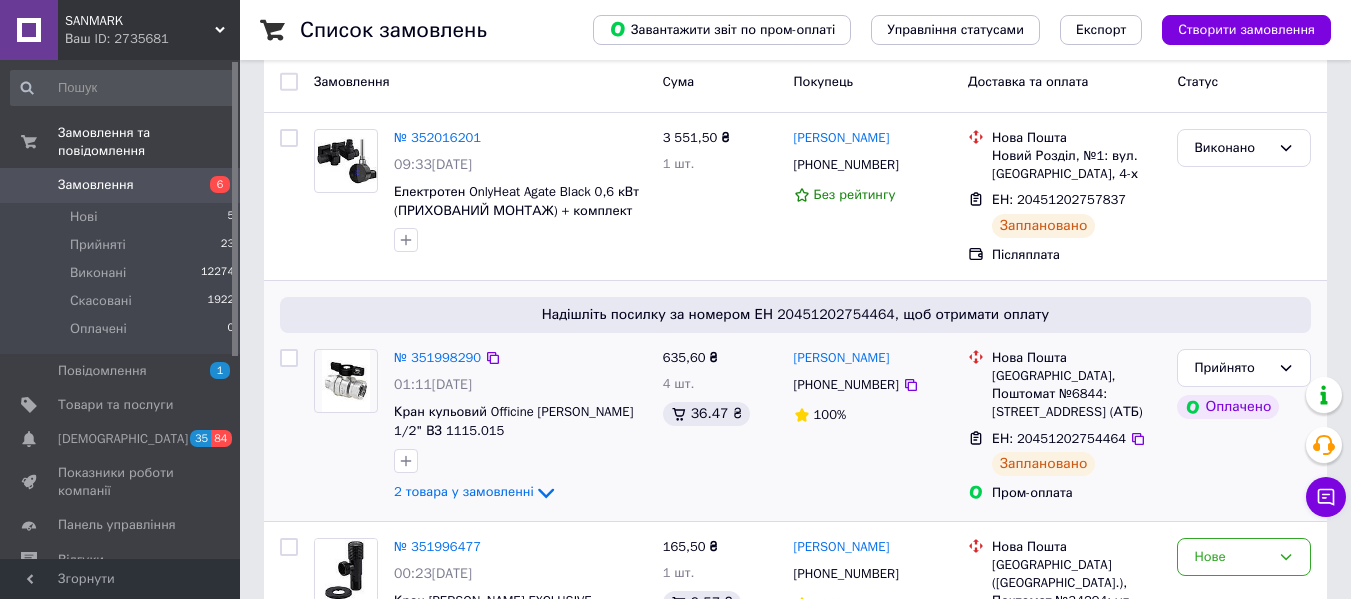 scroll, scrollTop: 200, scrollLeft: 0, axis: vertical 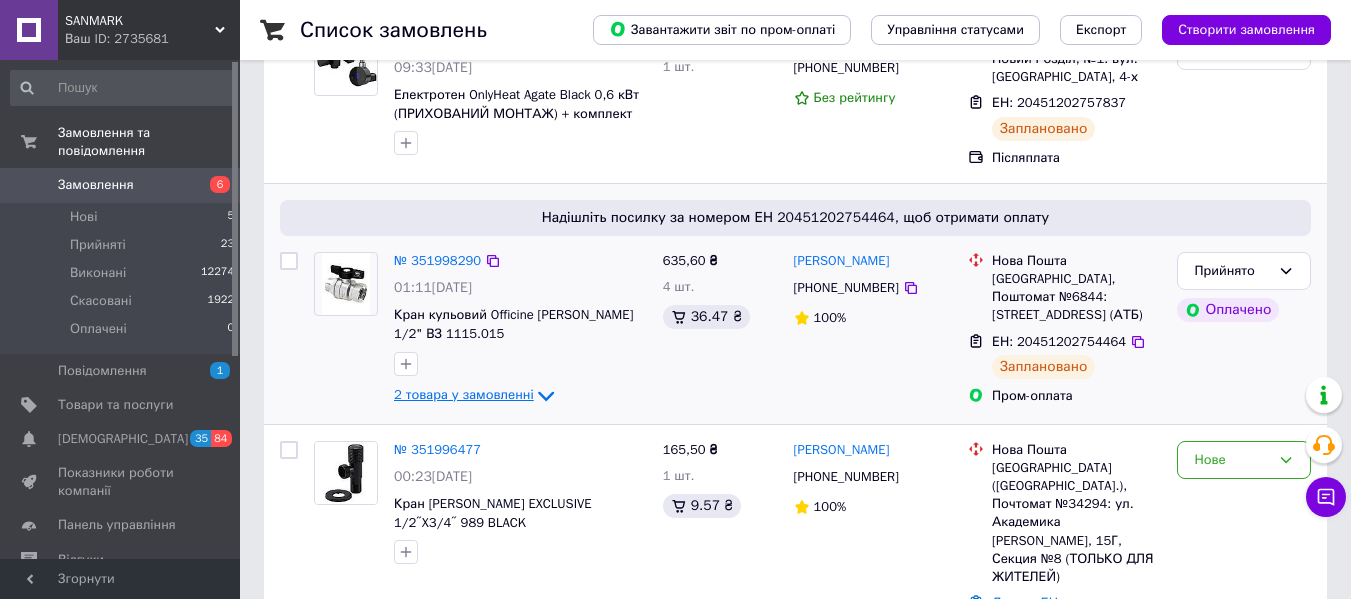 click on "2 товара у замовленні" at bounding box center [464, 394] 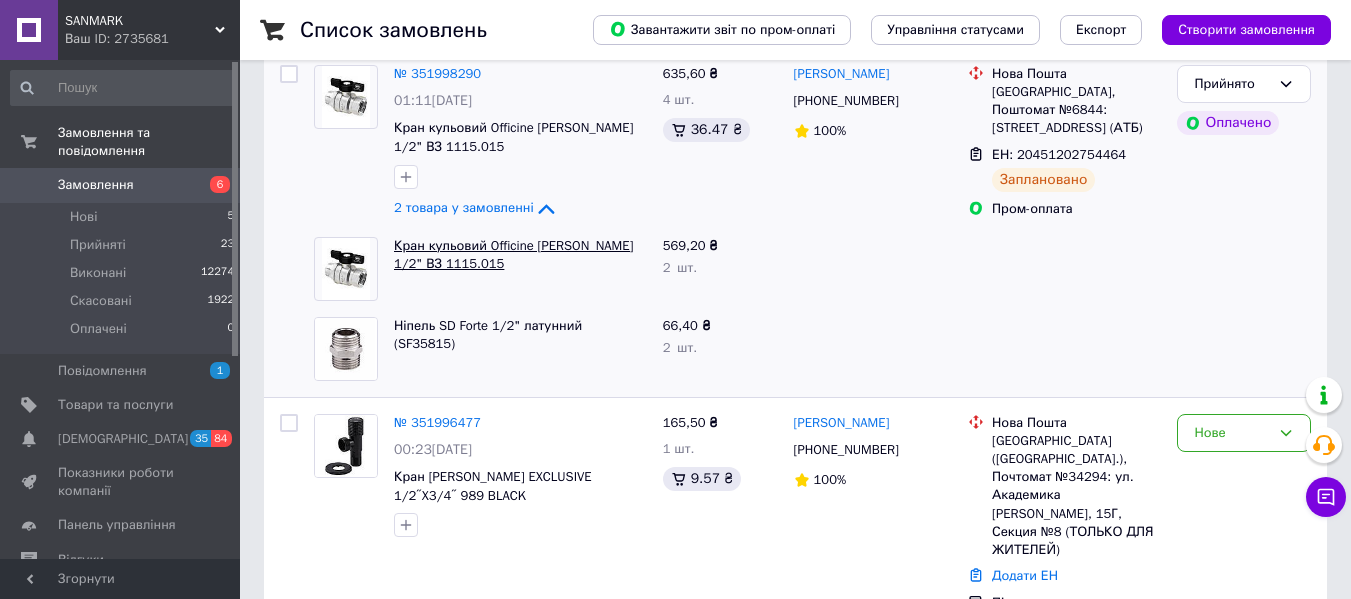 scroll, scrollTop: 400, scrollLeft: 0, axis: vertical 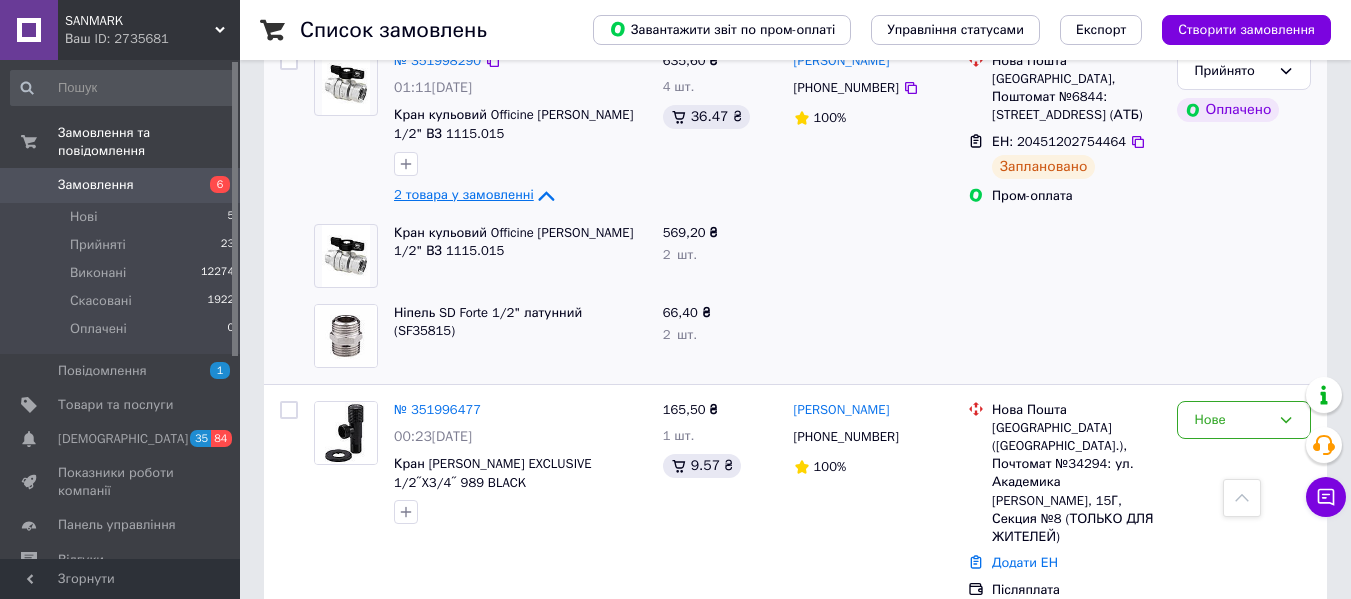 click on "2 товара у замовленні" at bounding box center (464, 194) 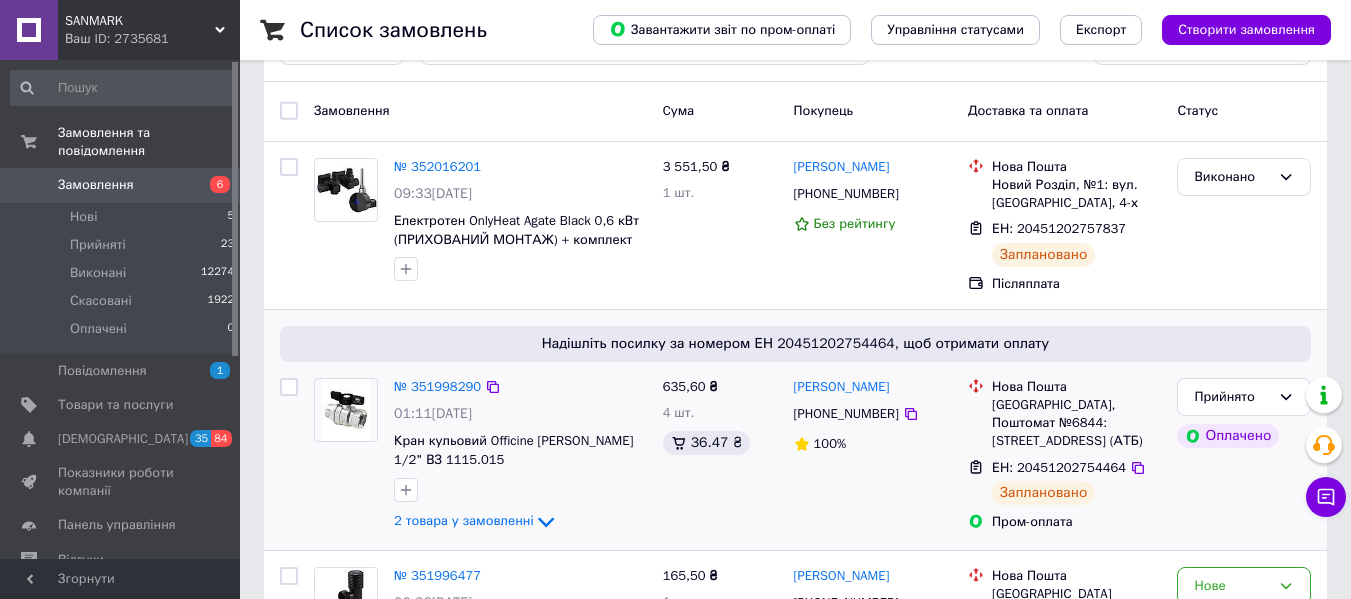 scroll, scrollTop: 200, scrollLeft: 0, axis: vertical 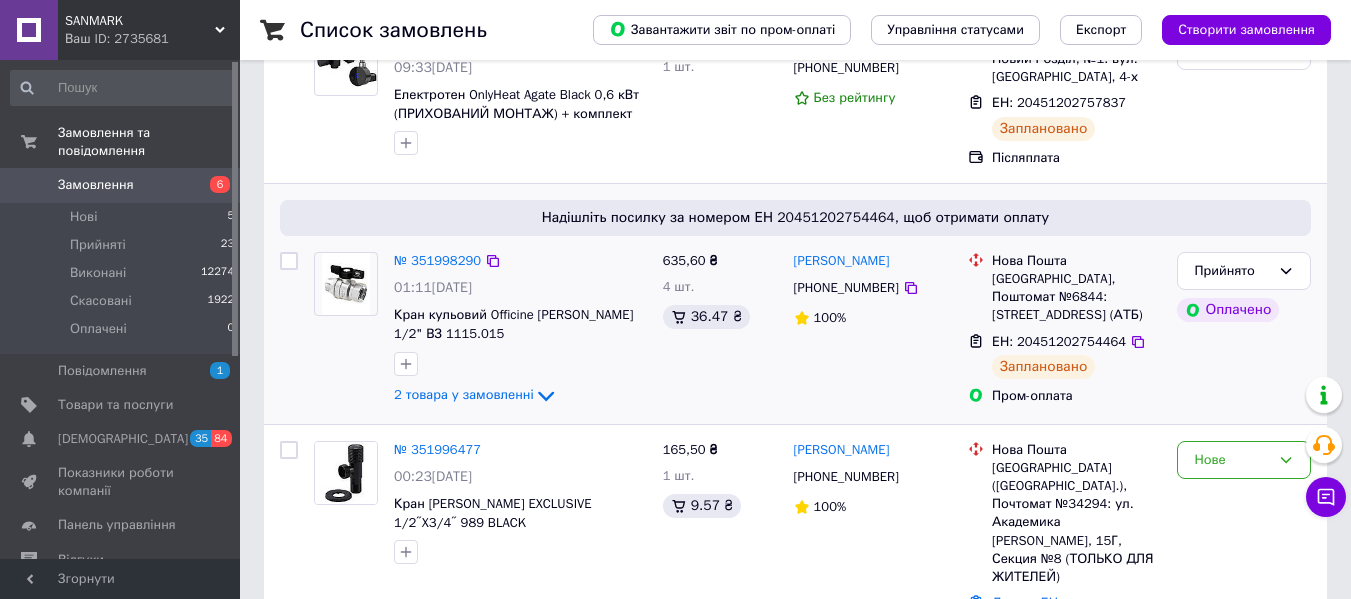 drag, startPoint x: 496, startPoint y: 398, endPoint x: 970, endPoint y: 380, distance: 474.34164 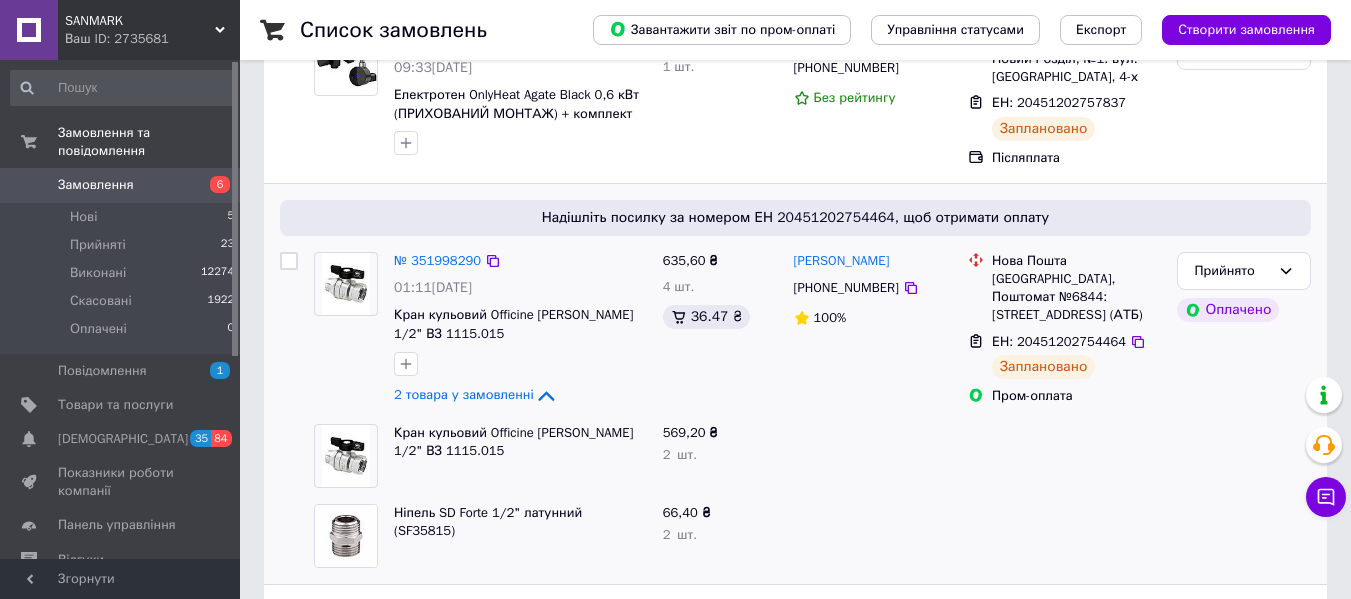 scroll, scrollTop: 300, scrollLeft: 0, axis: vertical 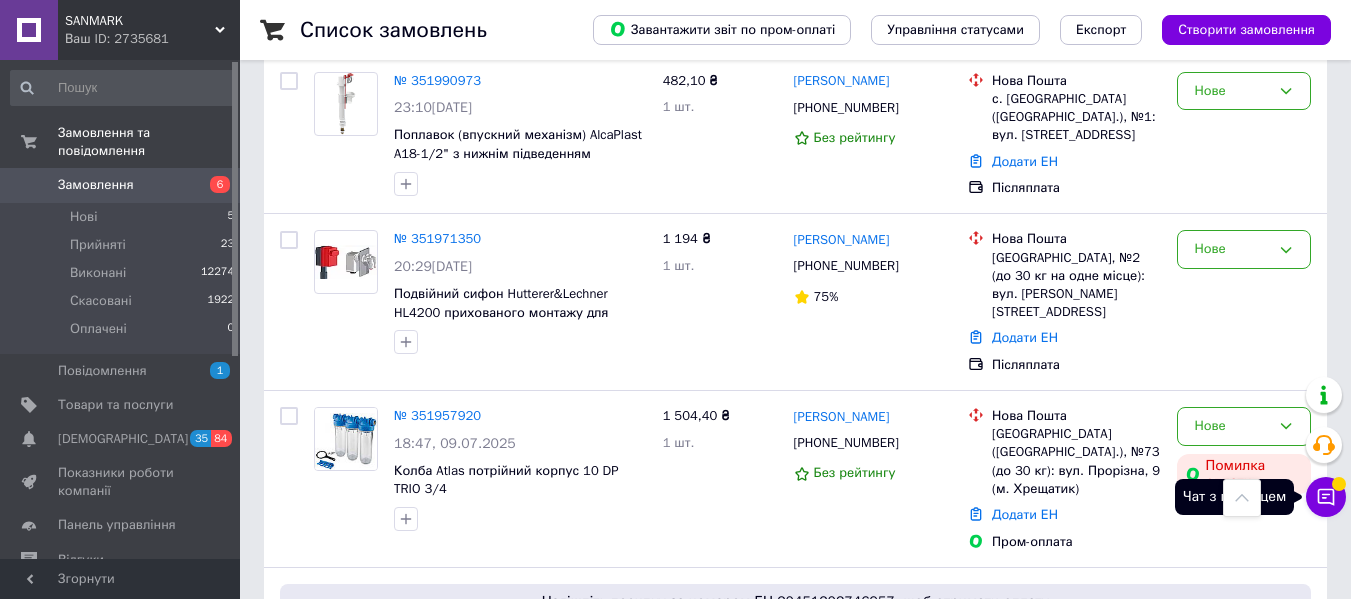 click 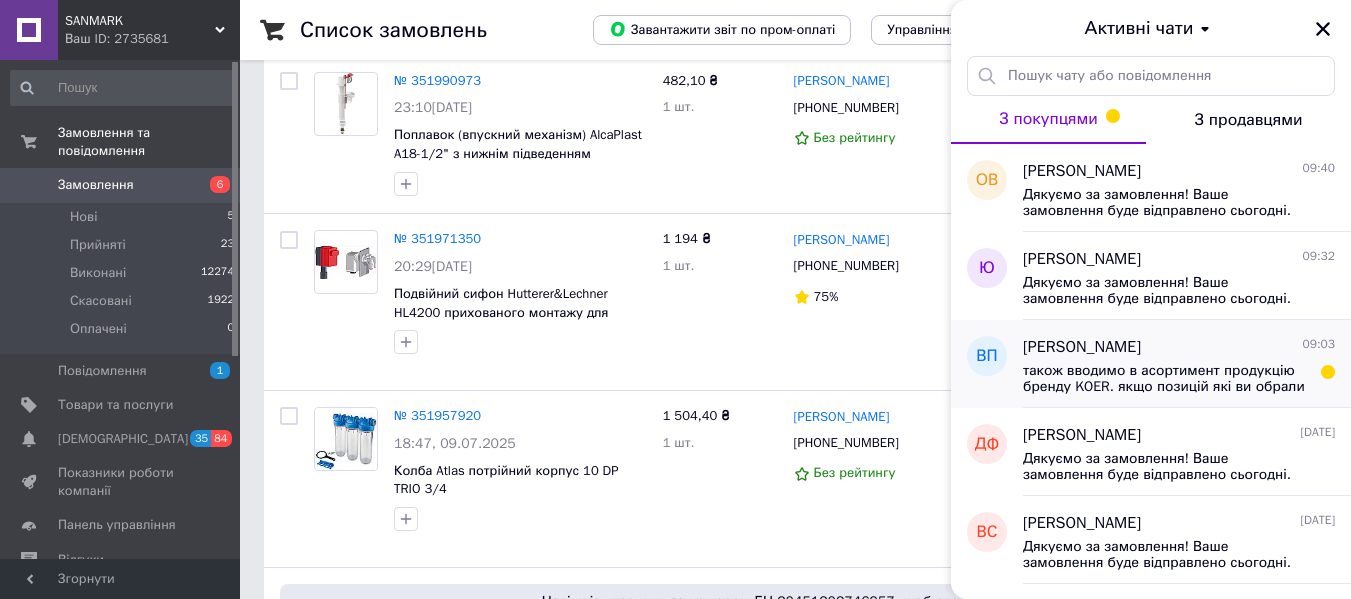 click on "також вводимо в асортимент продукцію бренду KOER. якщо позицій які ви обрали нема у нас на сайті , ви можете відправити артикул сюди і ми зорієнтуємо по ціні та навності" at bounding box center [1165, 379] 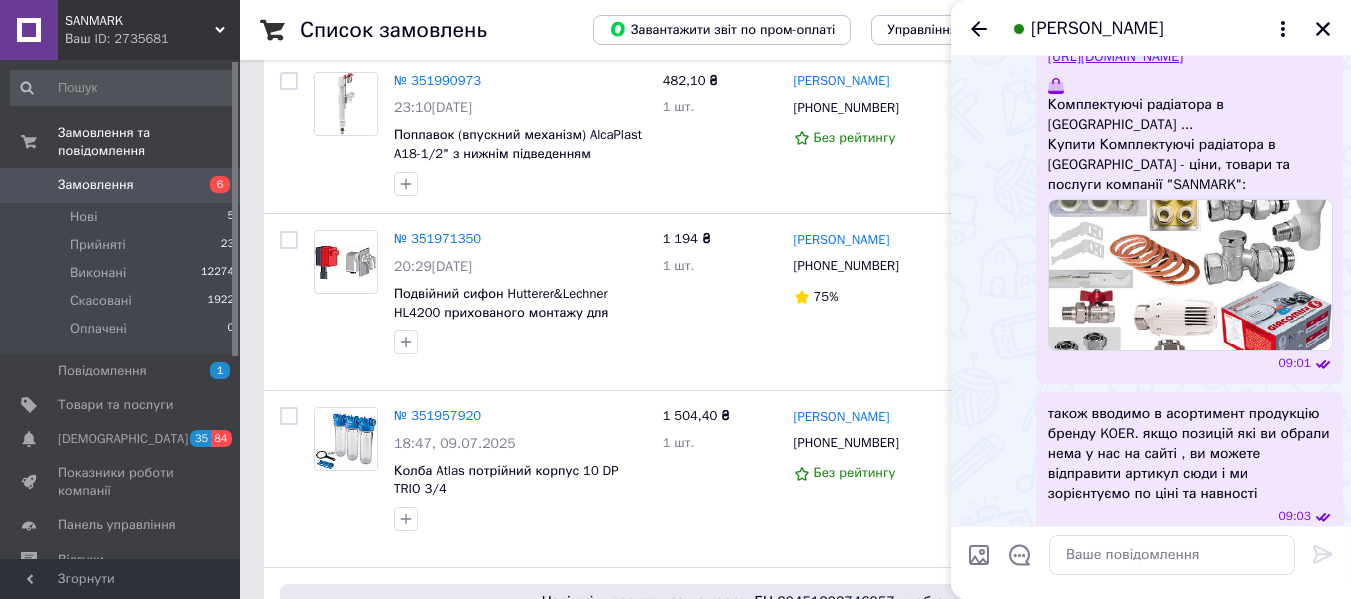 scroll, scrollTop: 1099, scrollLeft: 0, axis: vertical 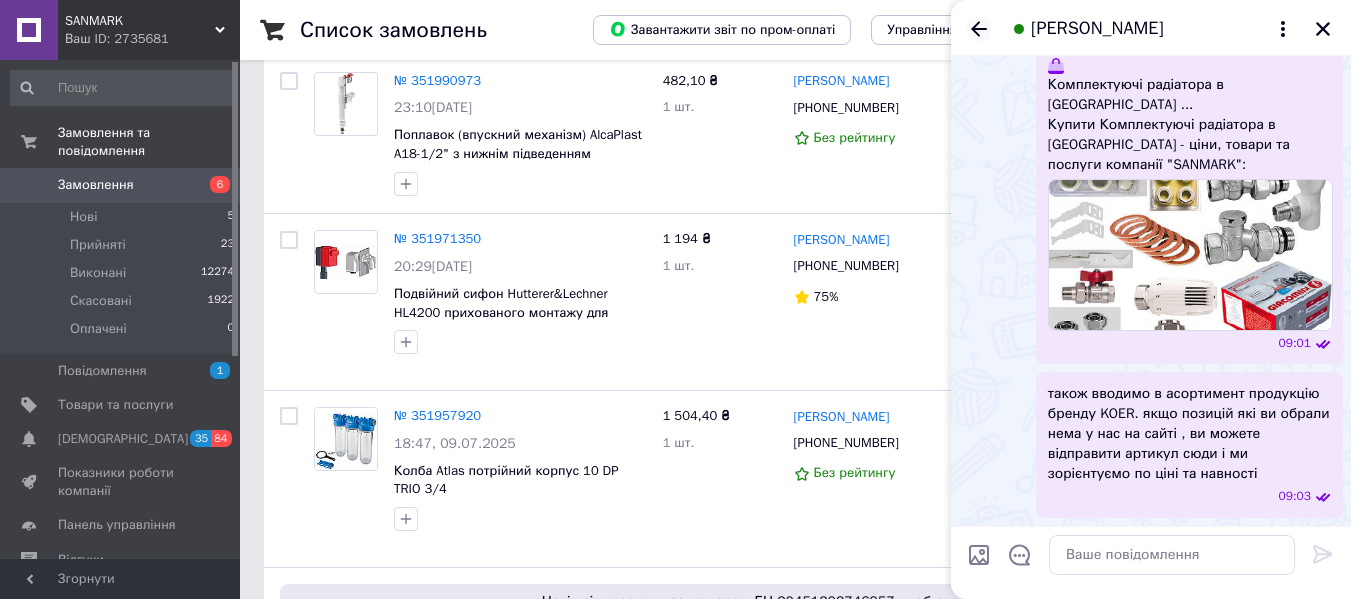 click 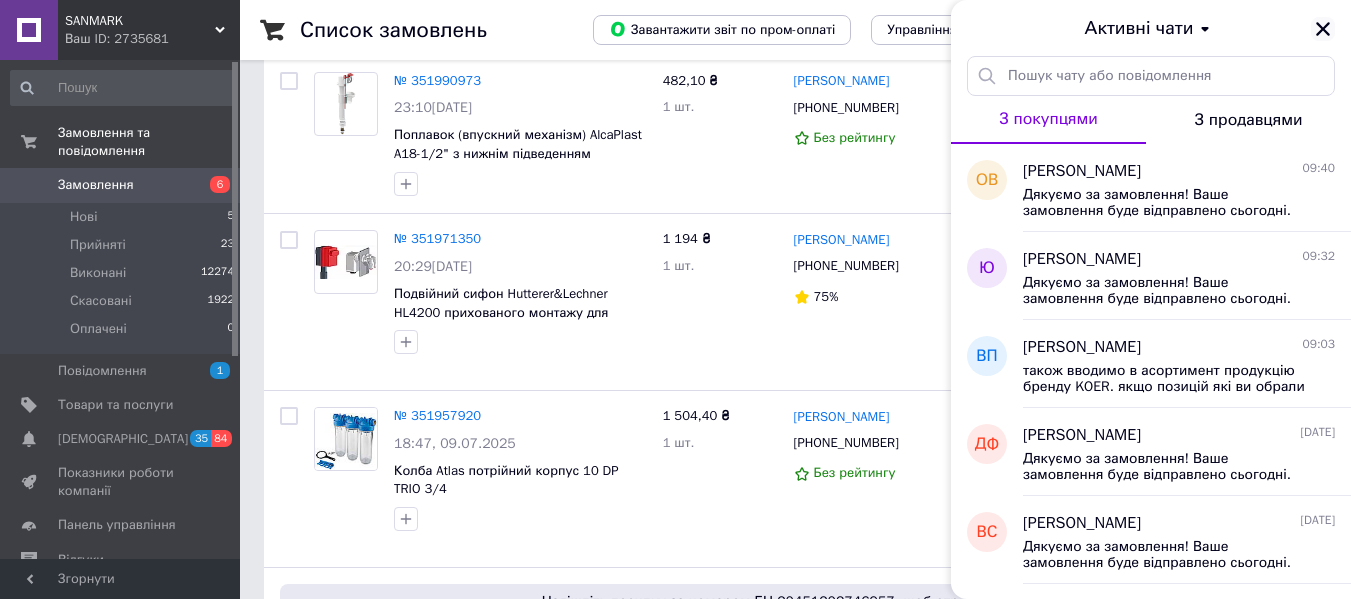 click at bounding box center [1323, 29] 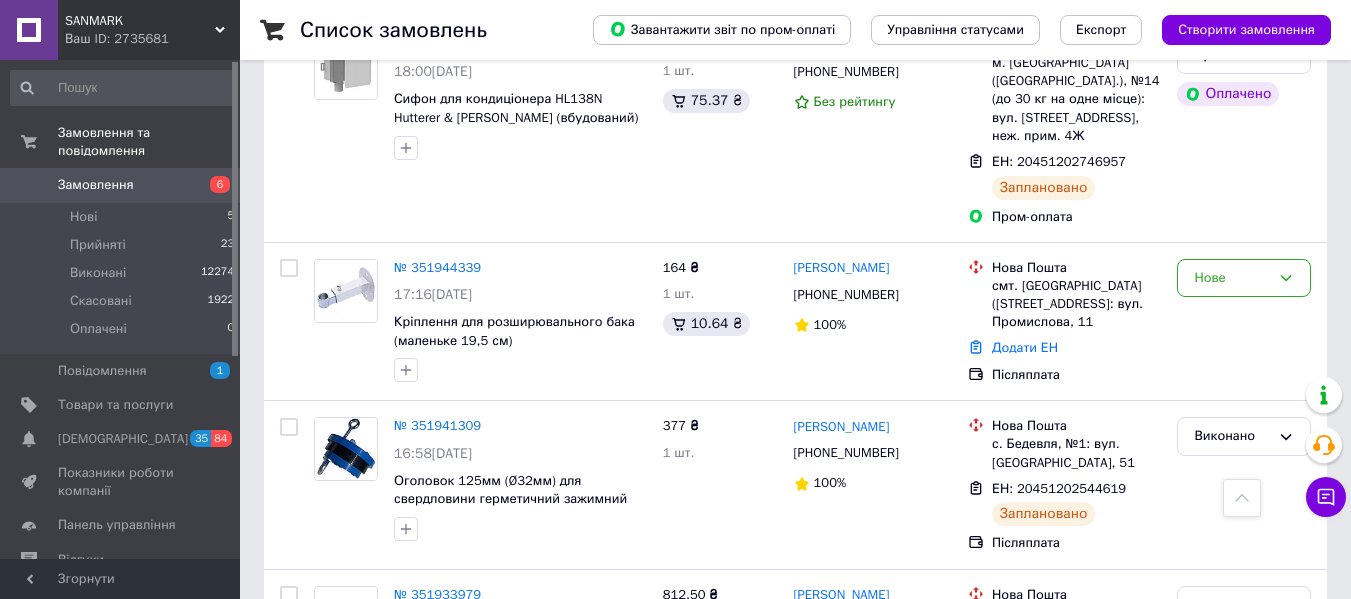 scroll, scrollTop: 1700, scrollLeft: 0, axis: vertical 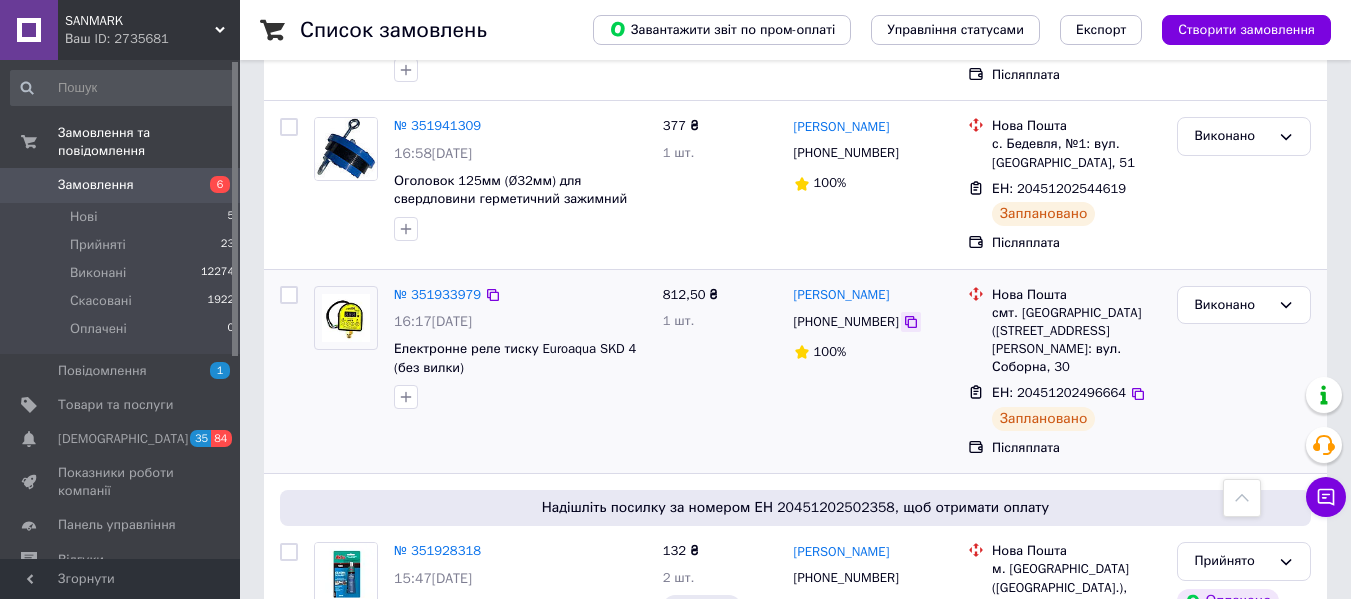 click 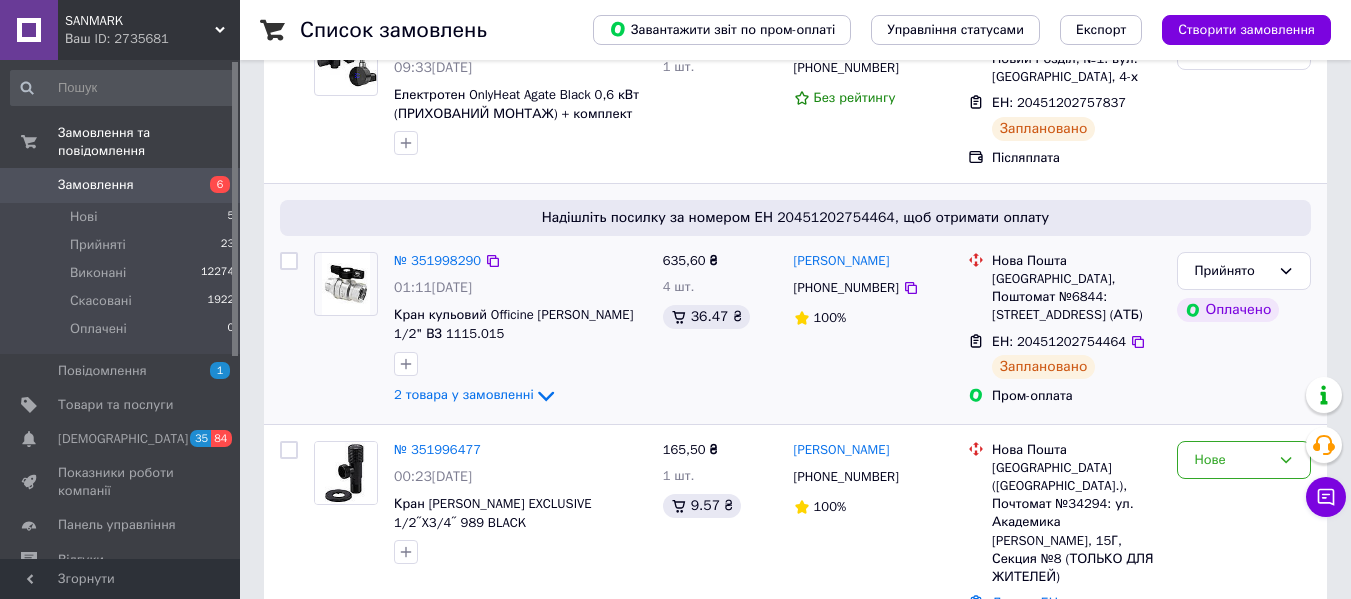 scroll, scrollTop: 0, scrollLeft: 0, axis: both 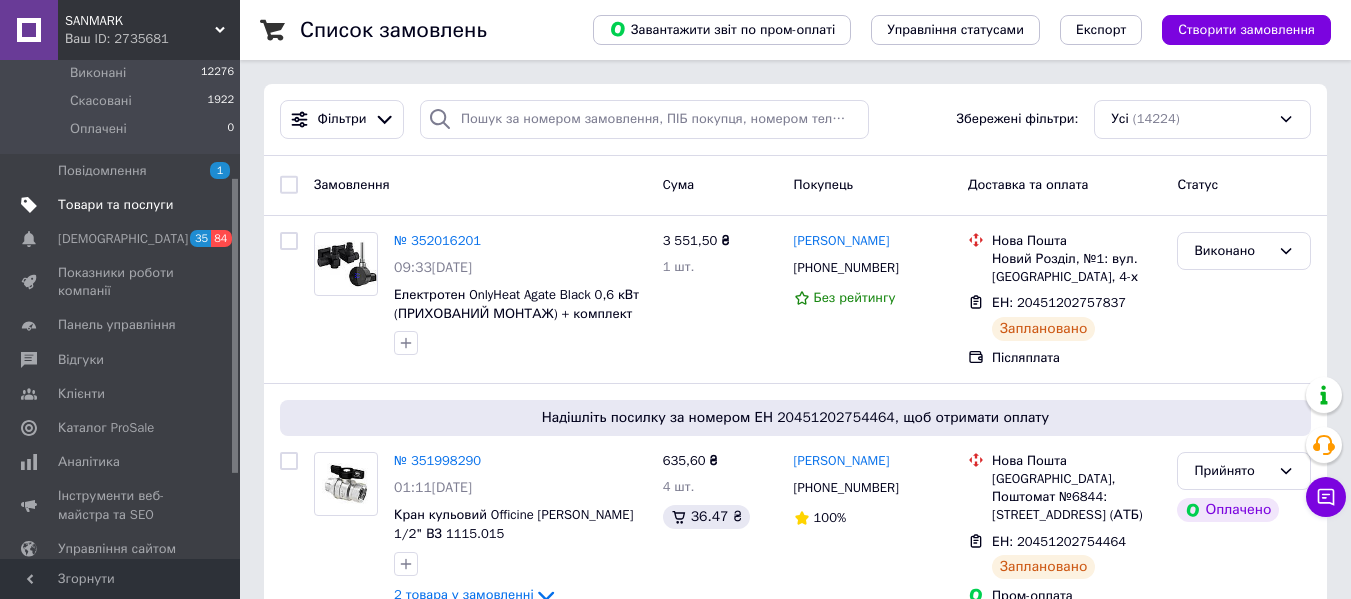 click on "Товари та послуги" at bounding box center (115, 205) 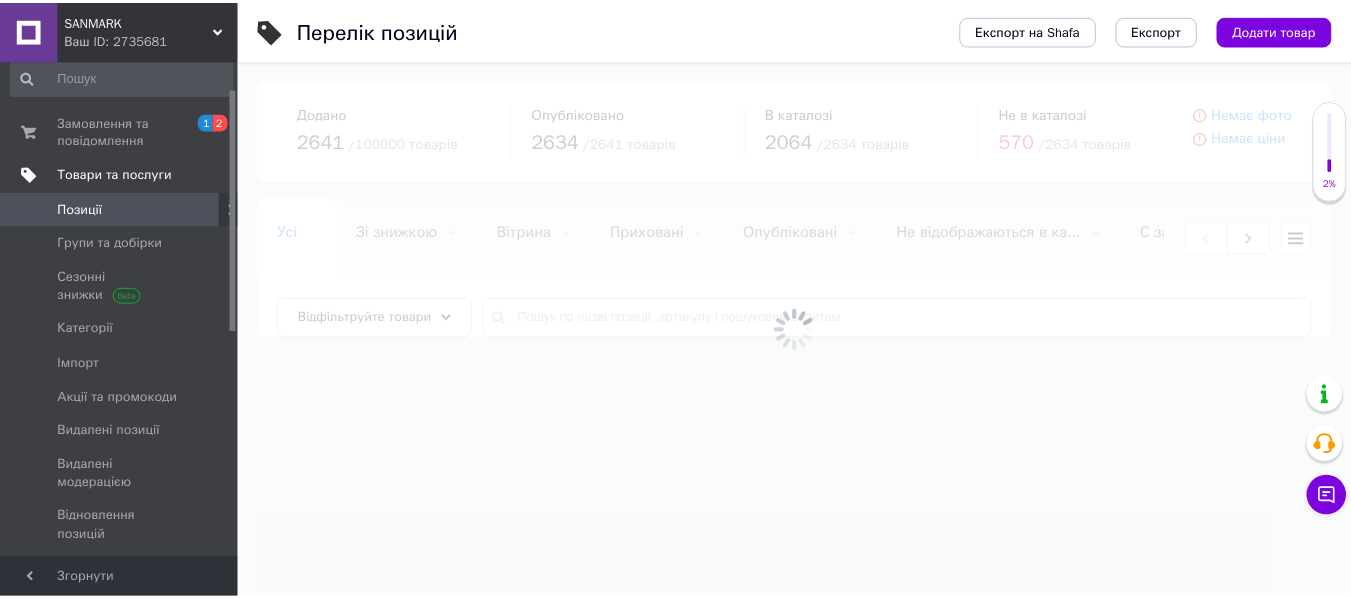 scroll, scrollTop: 0, scrollLeft: 0, axis: both 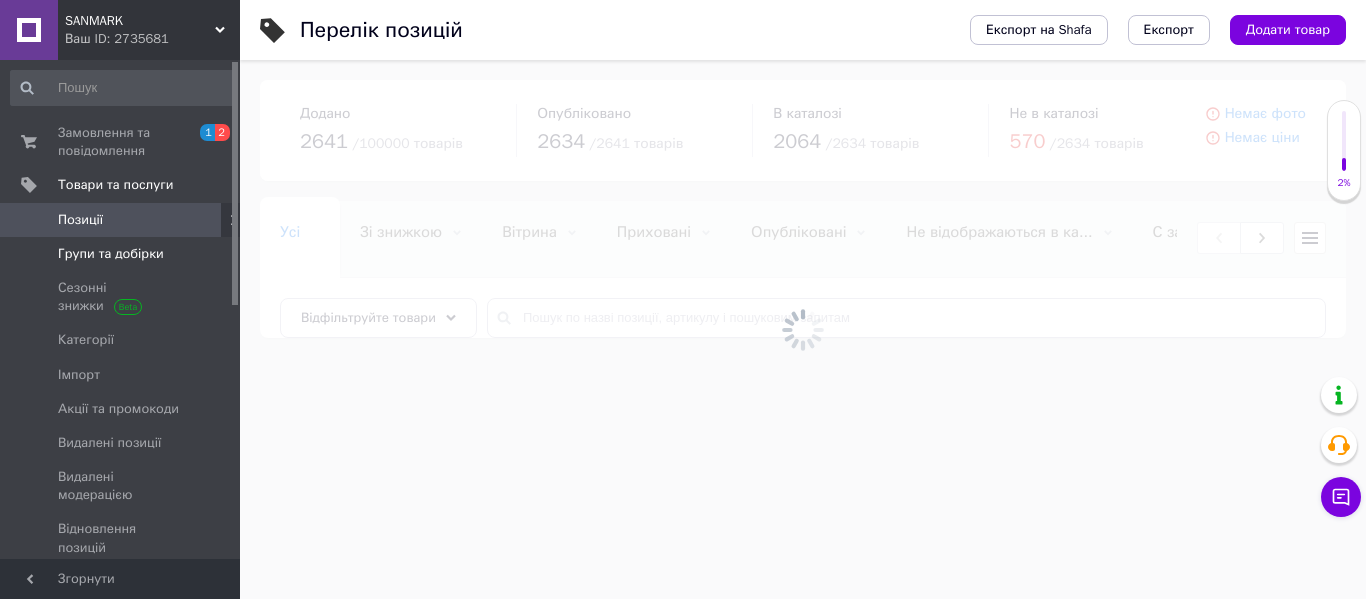 click on "Групи та добірки" at bounding box center (111, 254) 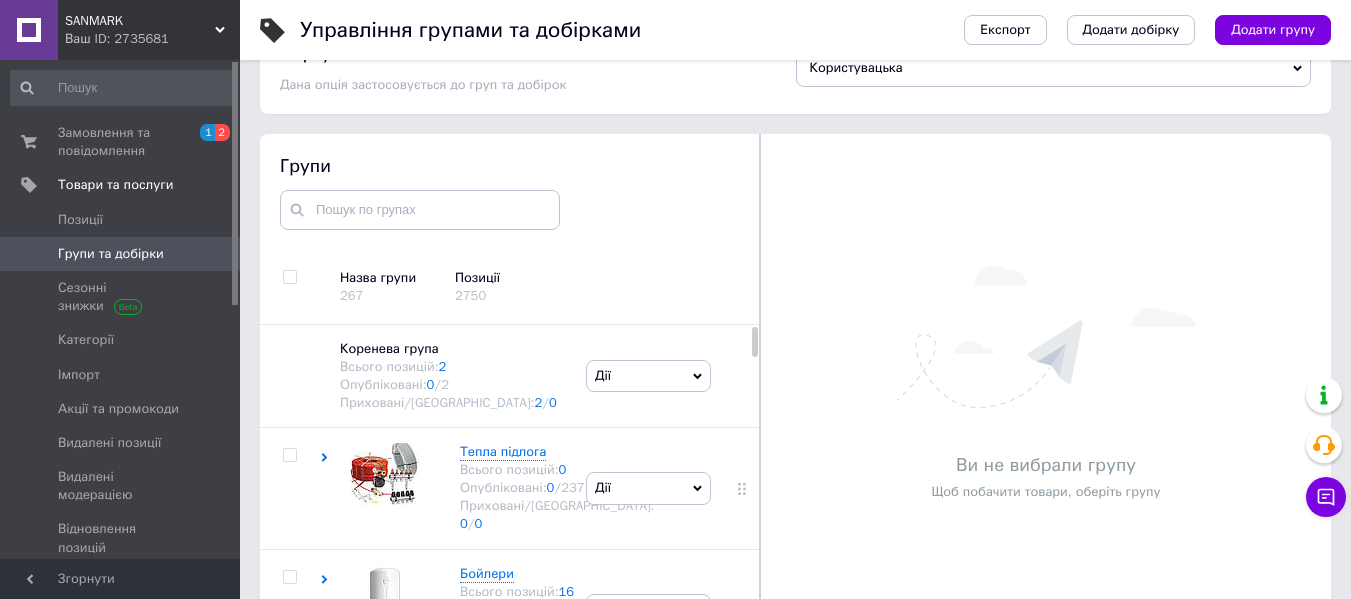 scroll, scrollTop: 113, scrollLeft: 0, axis: vertical 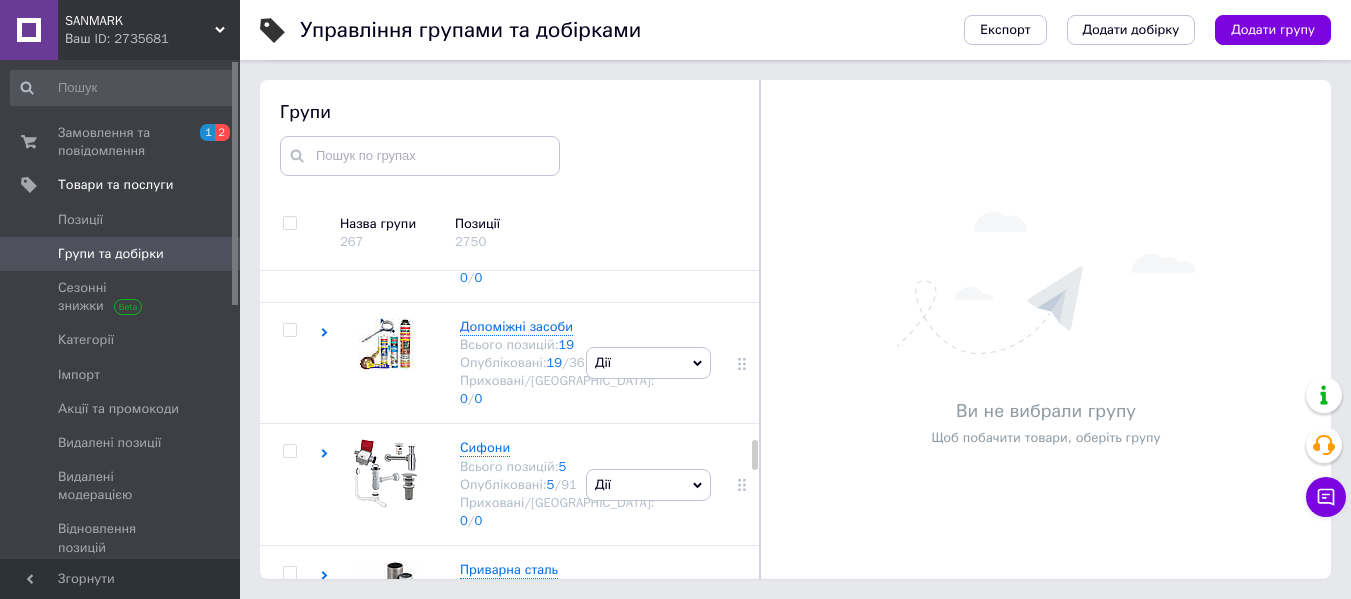 click on "Рушникосушки та Аксесуари до рушникосушок Всього позицій:  0 Опубліковані:  0  /  267 Приховані/Видалені:  0  /  0" at bounding box center (537, -393) 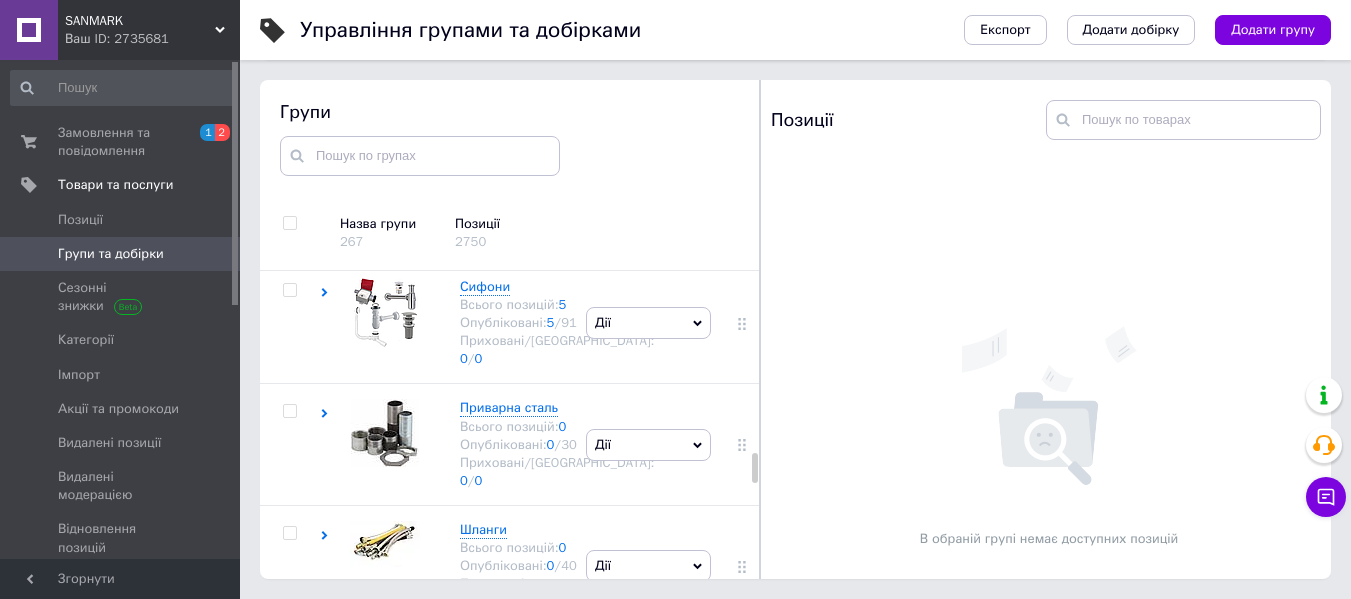 scroll, scrollTop: 4782, scrollLeft: 0, axis: vertical 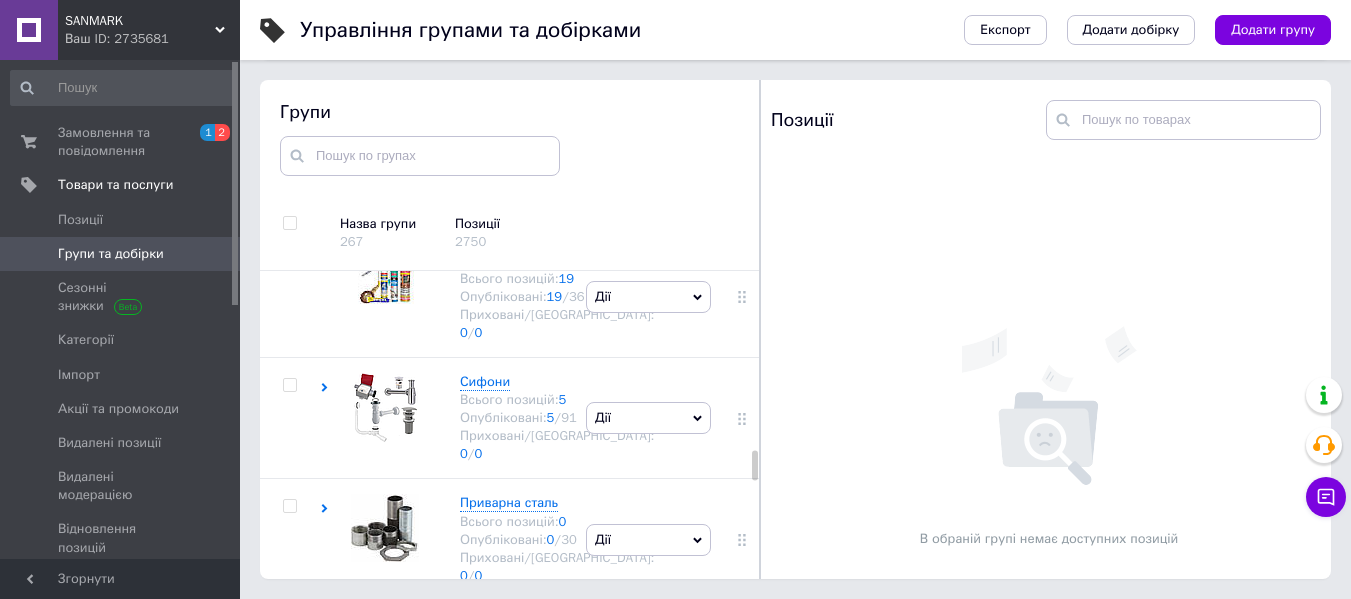 click at bounding box center [290, -747] 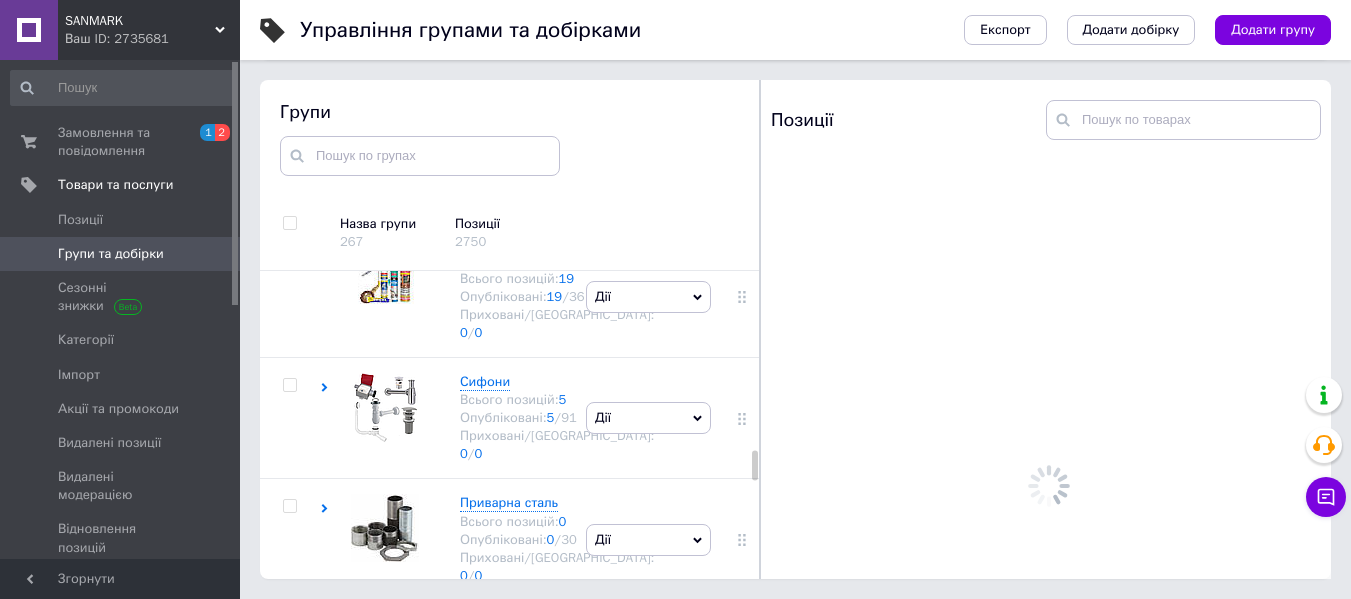 click at bounding box center (355, -759) 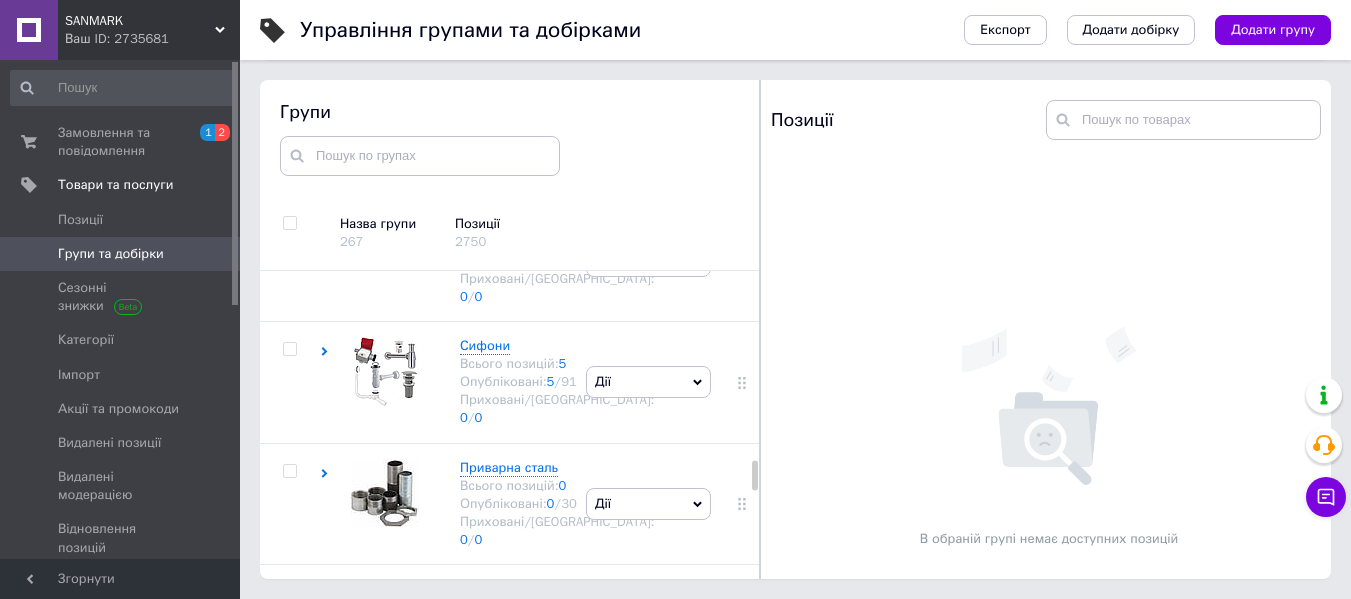 scroll, scrollTop: 5382, scrollLeft: 0, axis: vertical 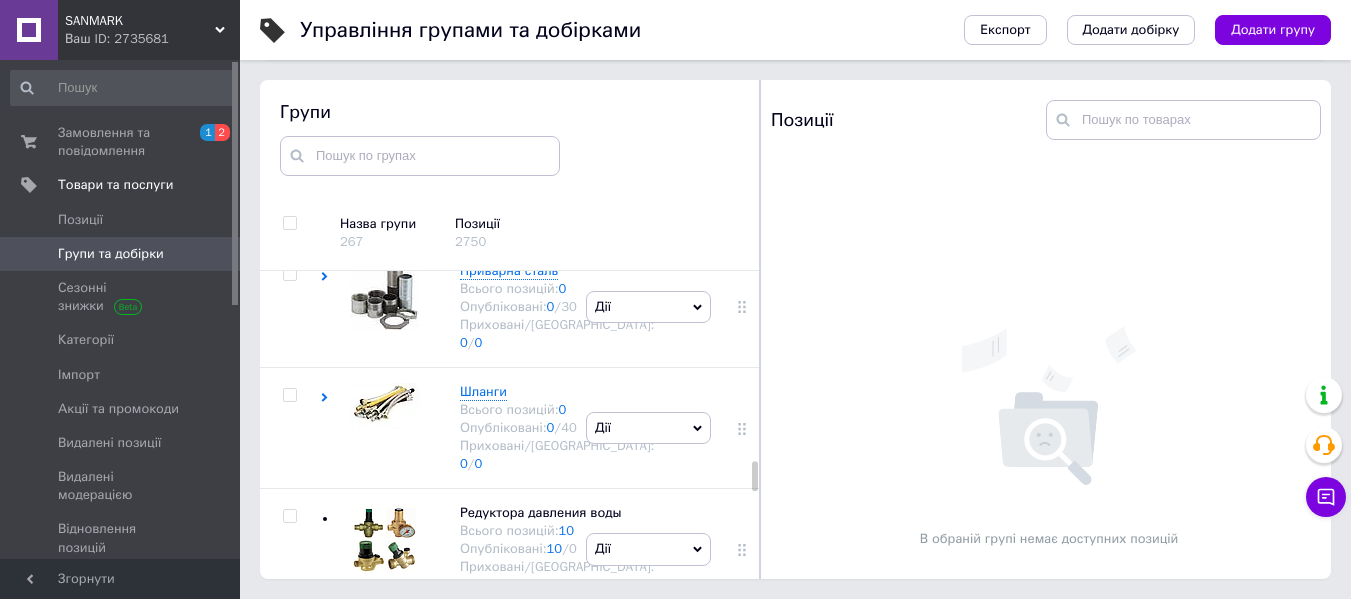 click at bounding box center [380, -946] 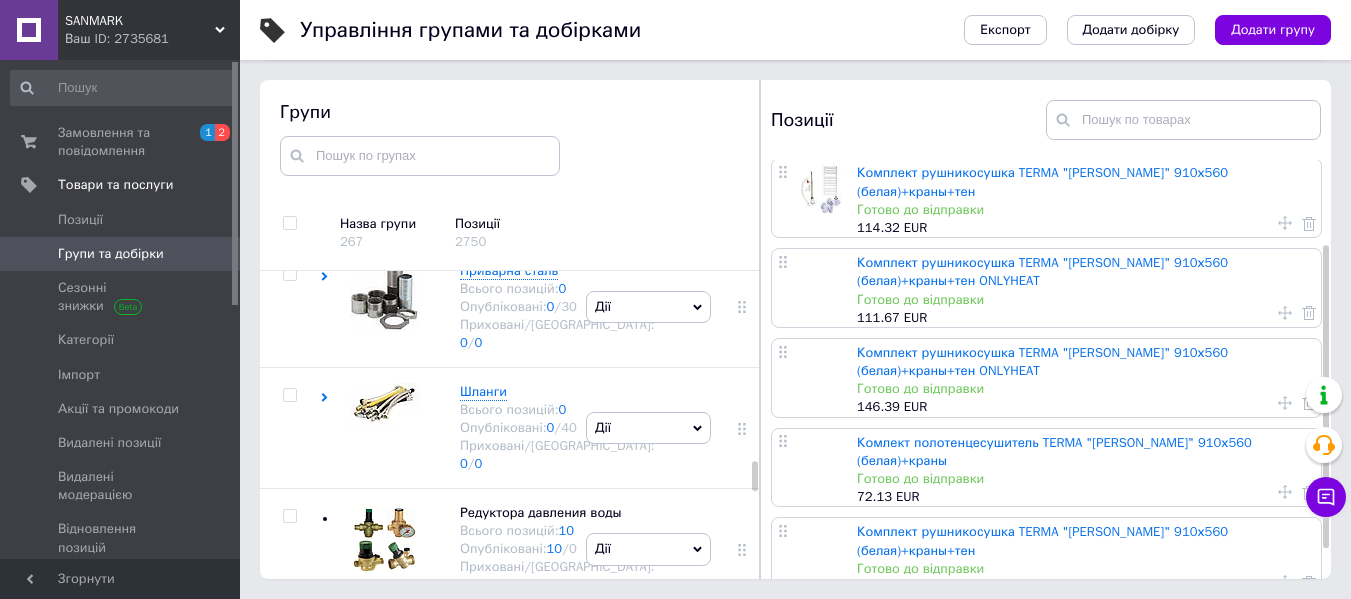 scroll, scrollTop: 156, scrollLeft: 0, axis: vertical 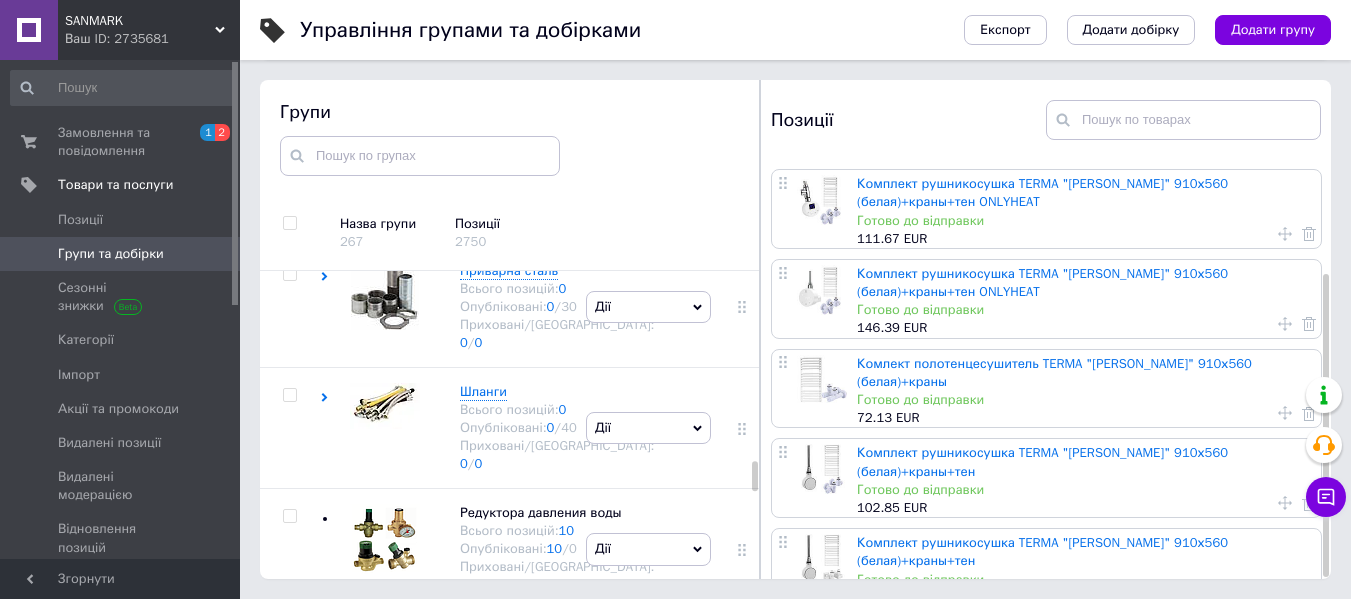 click at bounding box center (1292, 413) 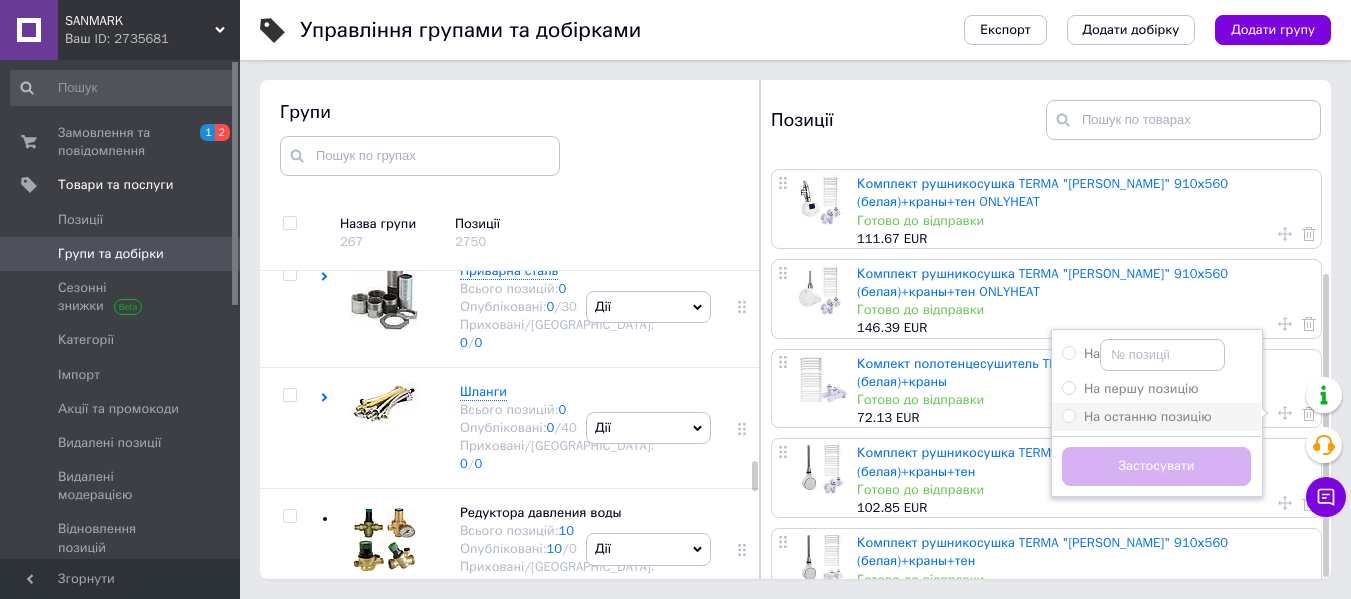 click on "На останню позицію" at bounding box center [1148, 416] 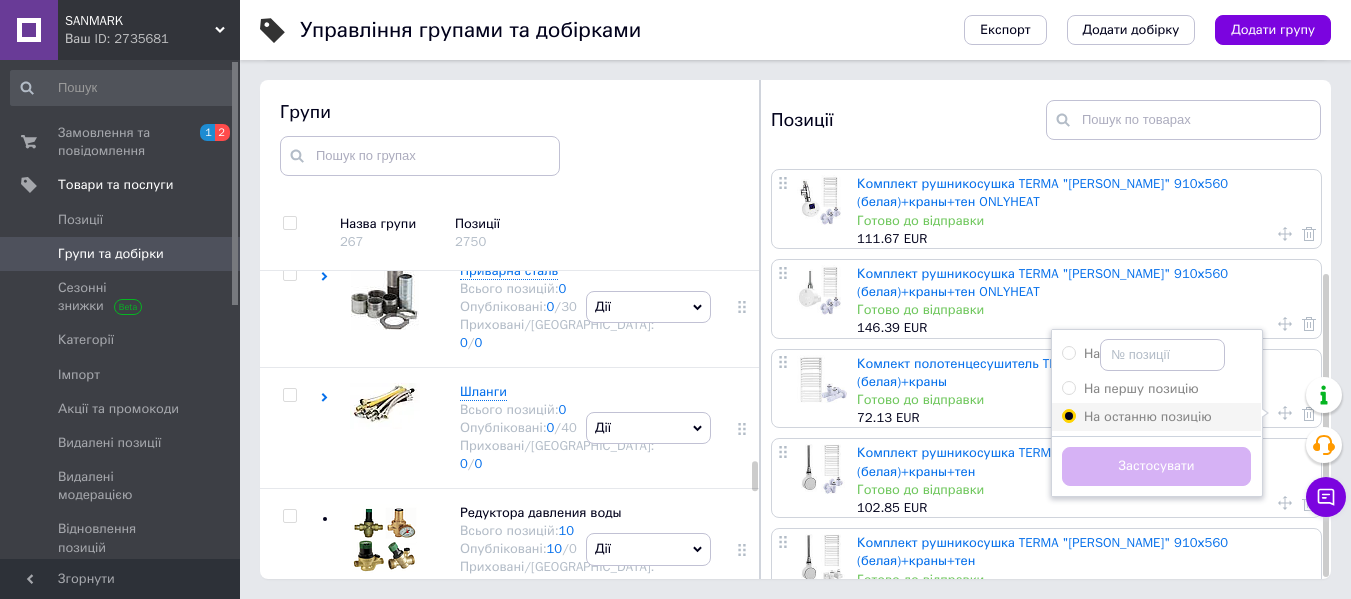 click on "На останню позицію" at bounding box center [1068, 415] 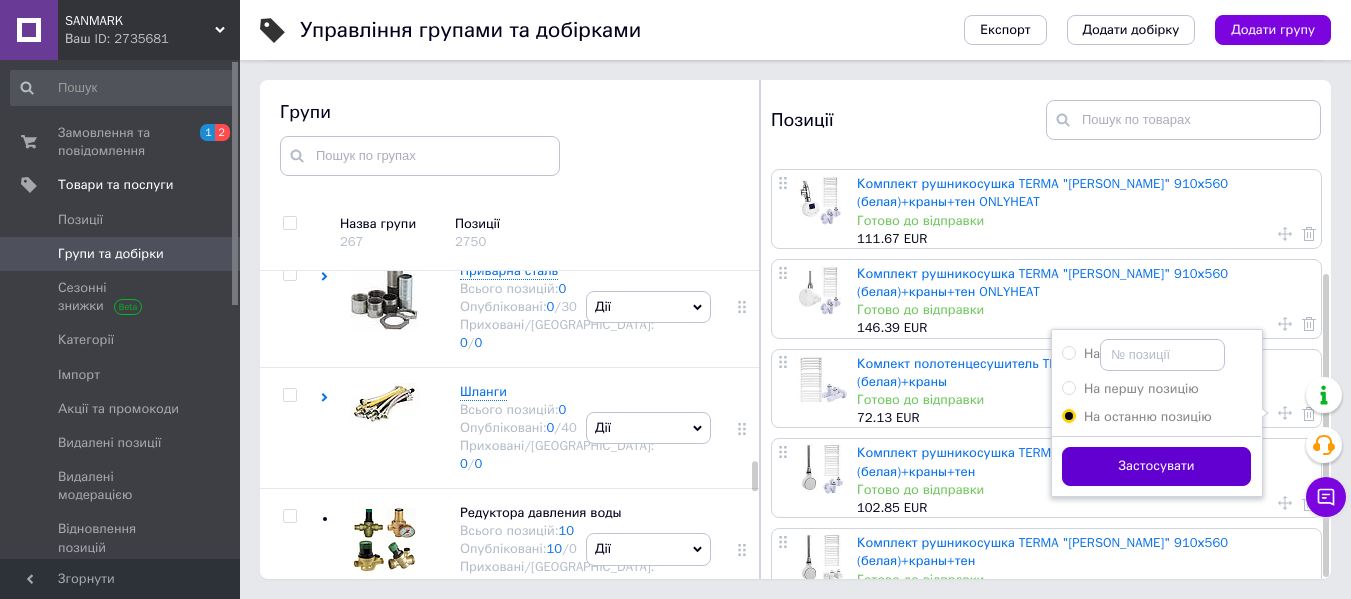 click on "Застосувати" at bounding box center (1156, 466) 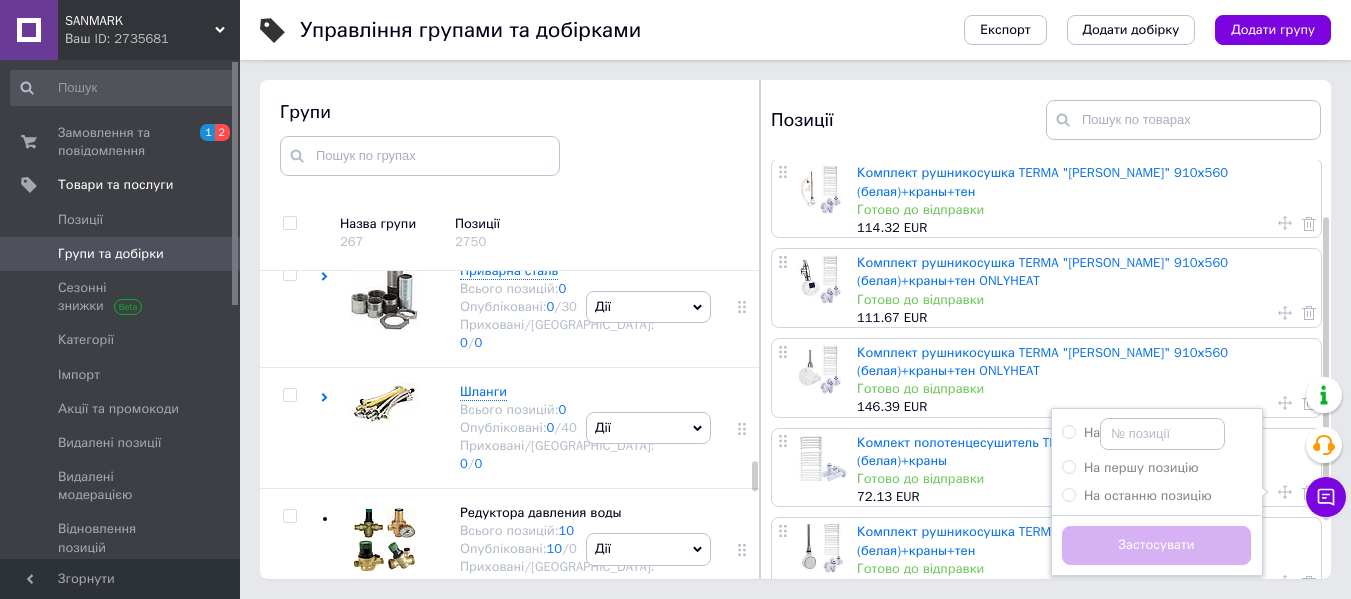 scroll, scrollTop: 156, scrollLeft: 0, axis: vertical 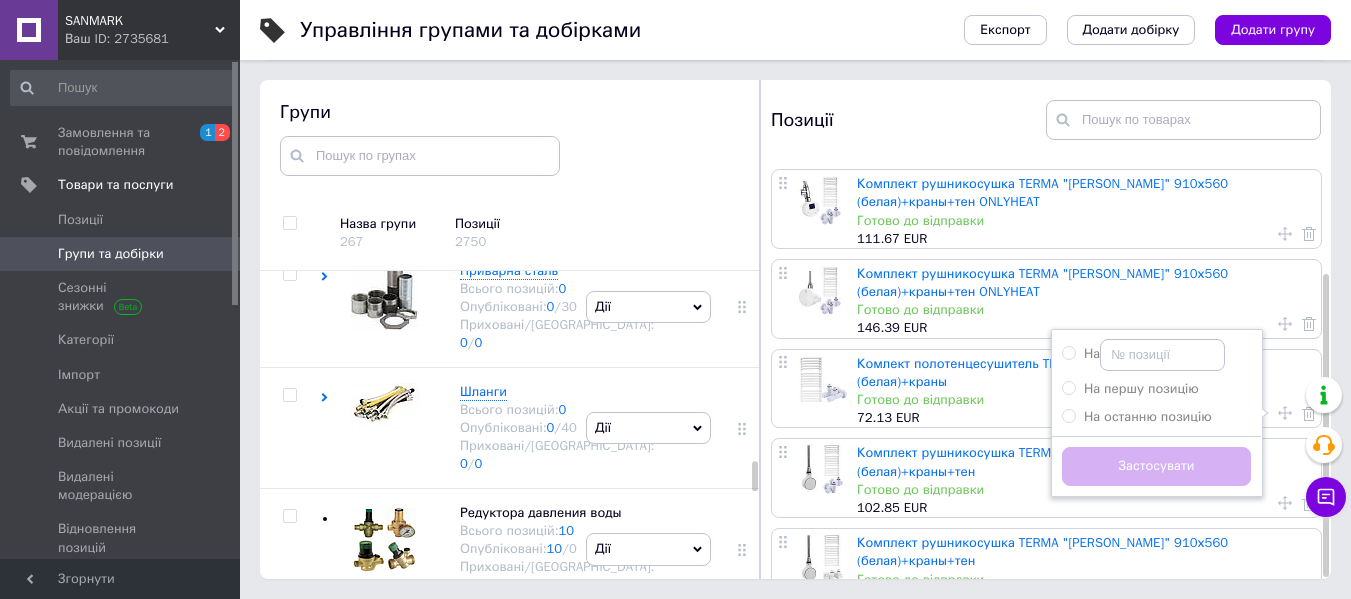 click on "72.13   EUR" at bounding box center (1084, 418) 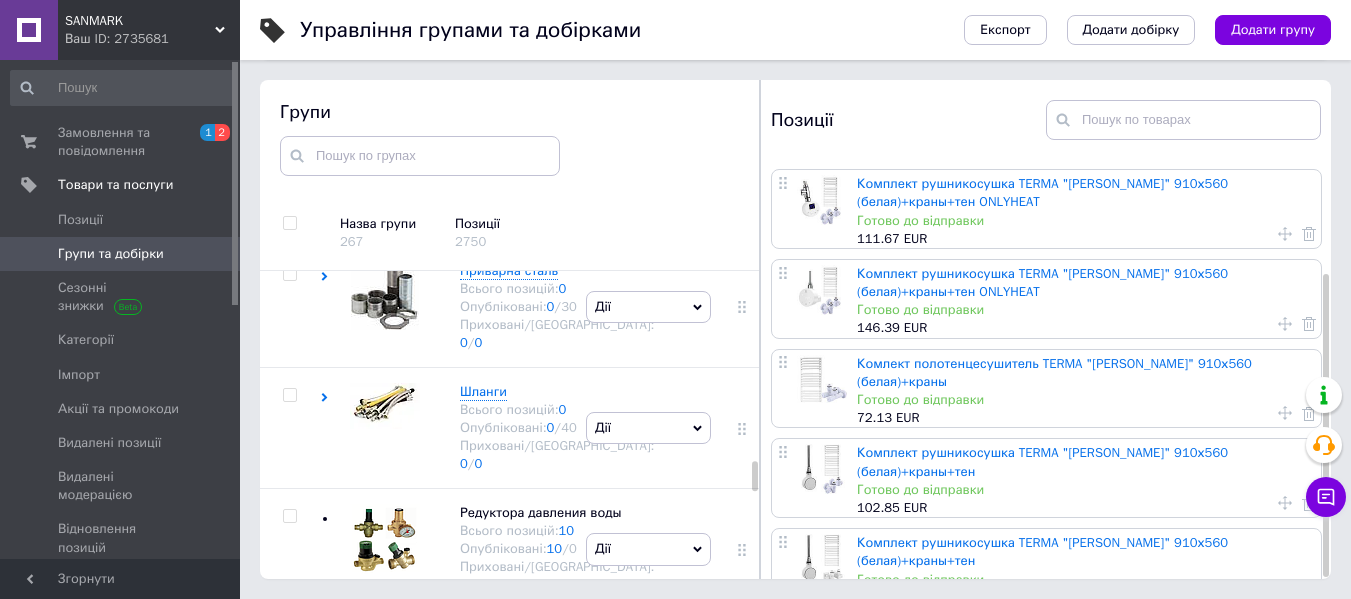 click 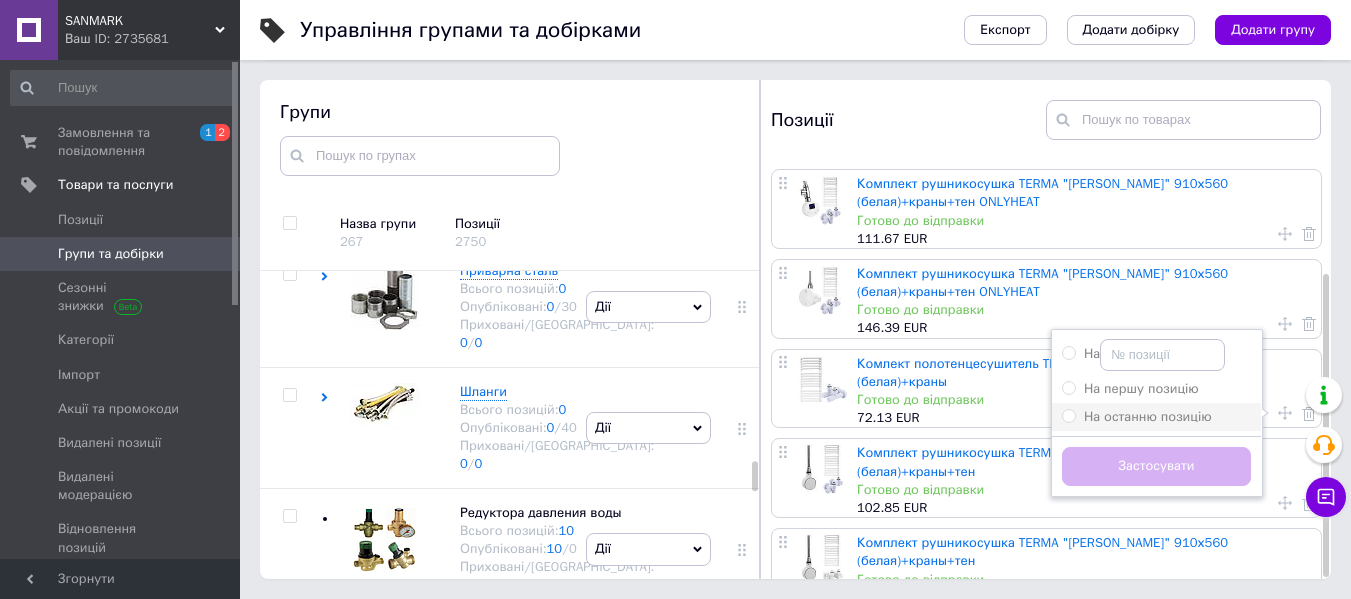 click on "На останню позицію" at bounding box center [1156, 417] 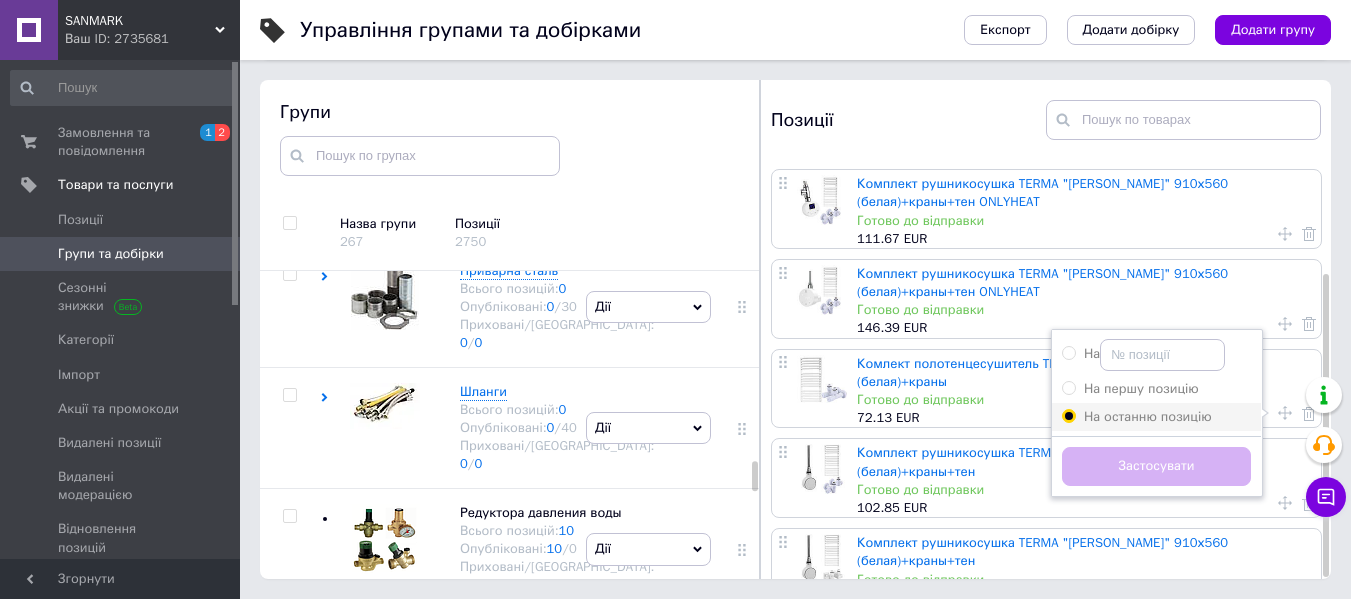 radio on "true" 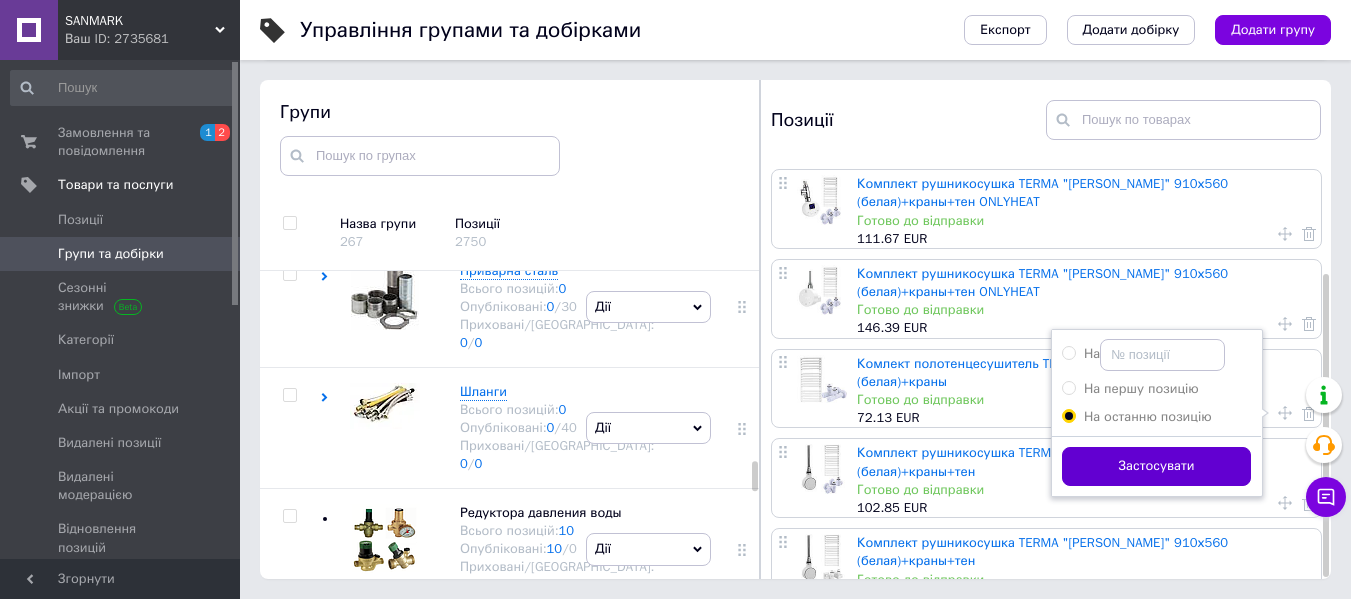 click on "Застосувати" at bounding box center (1156, 466) 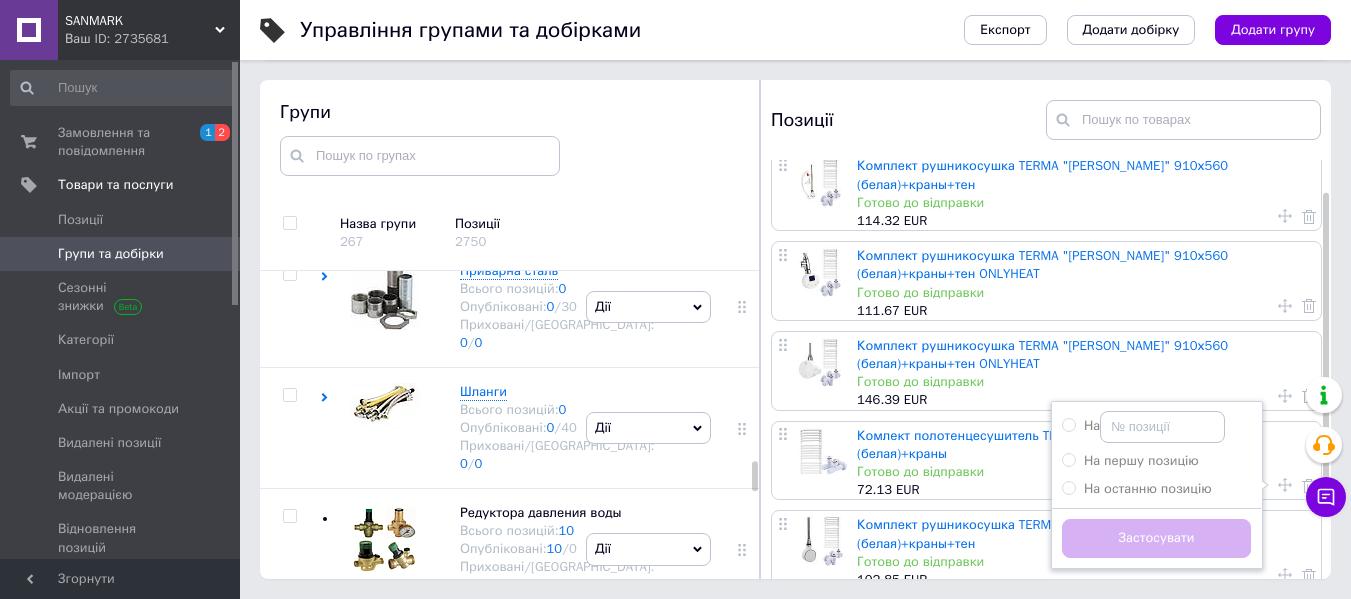 scroll, scrollTop: 156, scrollLeft: 0, axis: vertical 